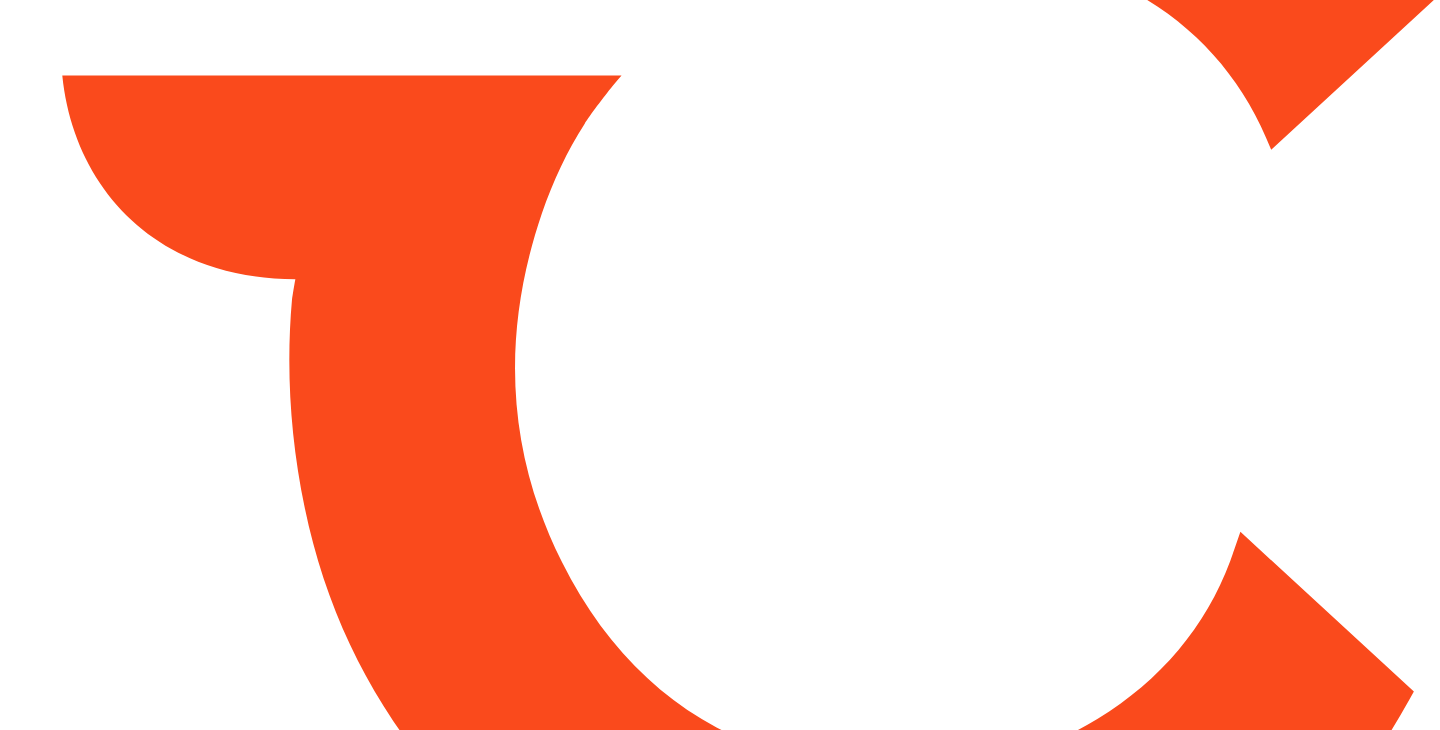 scroll, scrollTop: 0, scrollLeft: 0, axis: both 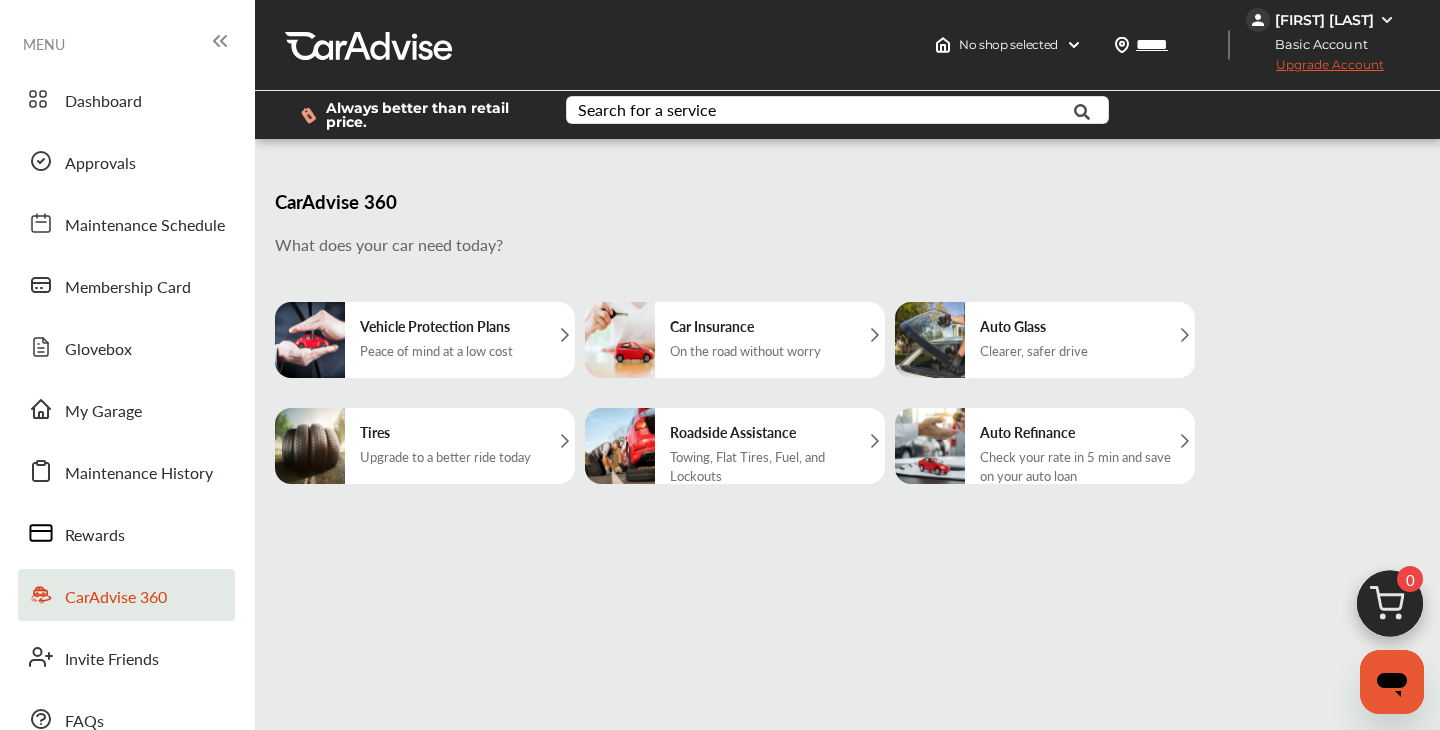 click on "Tires" at bounding box center (445, 432) 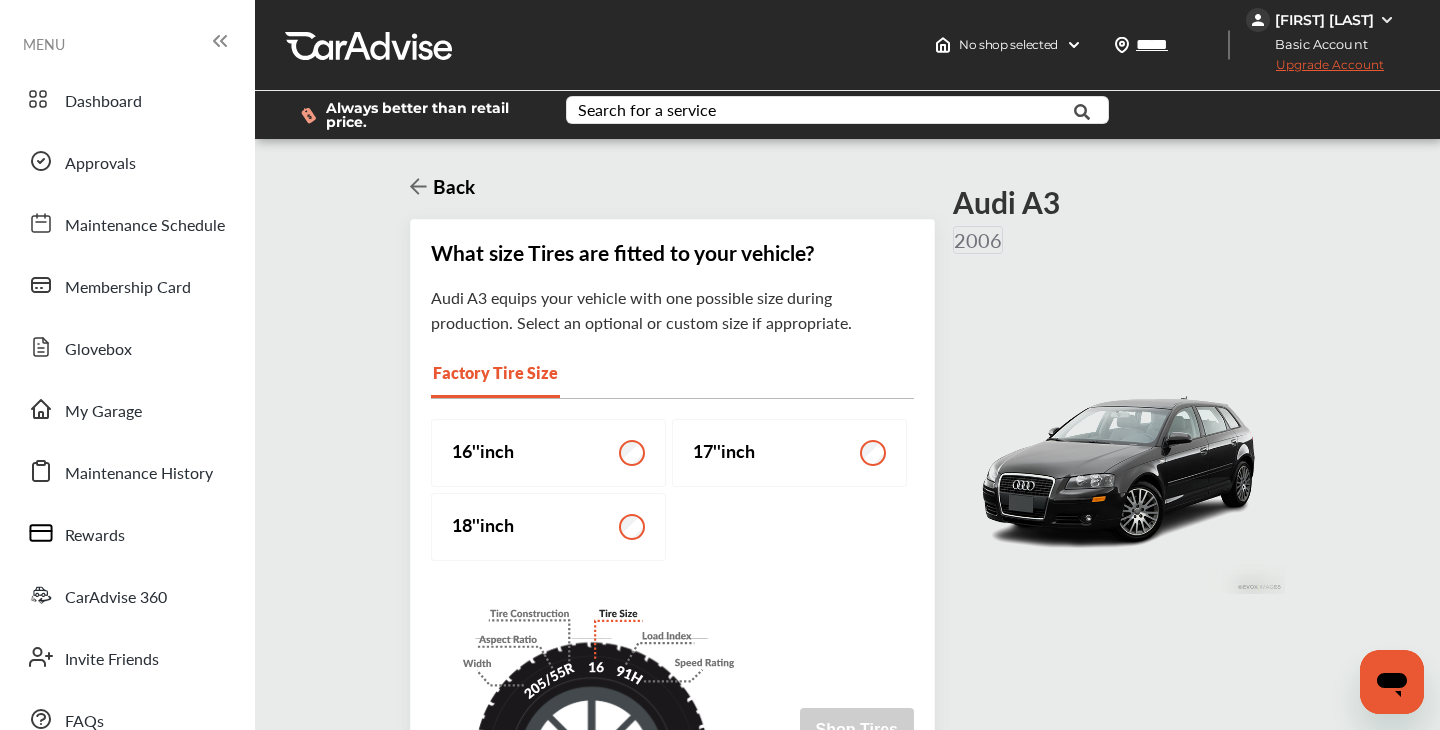click on "16 ''  inch" at bounding box center [548, 453] 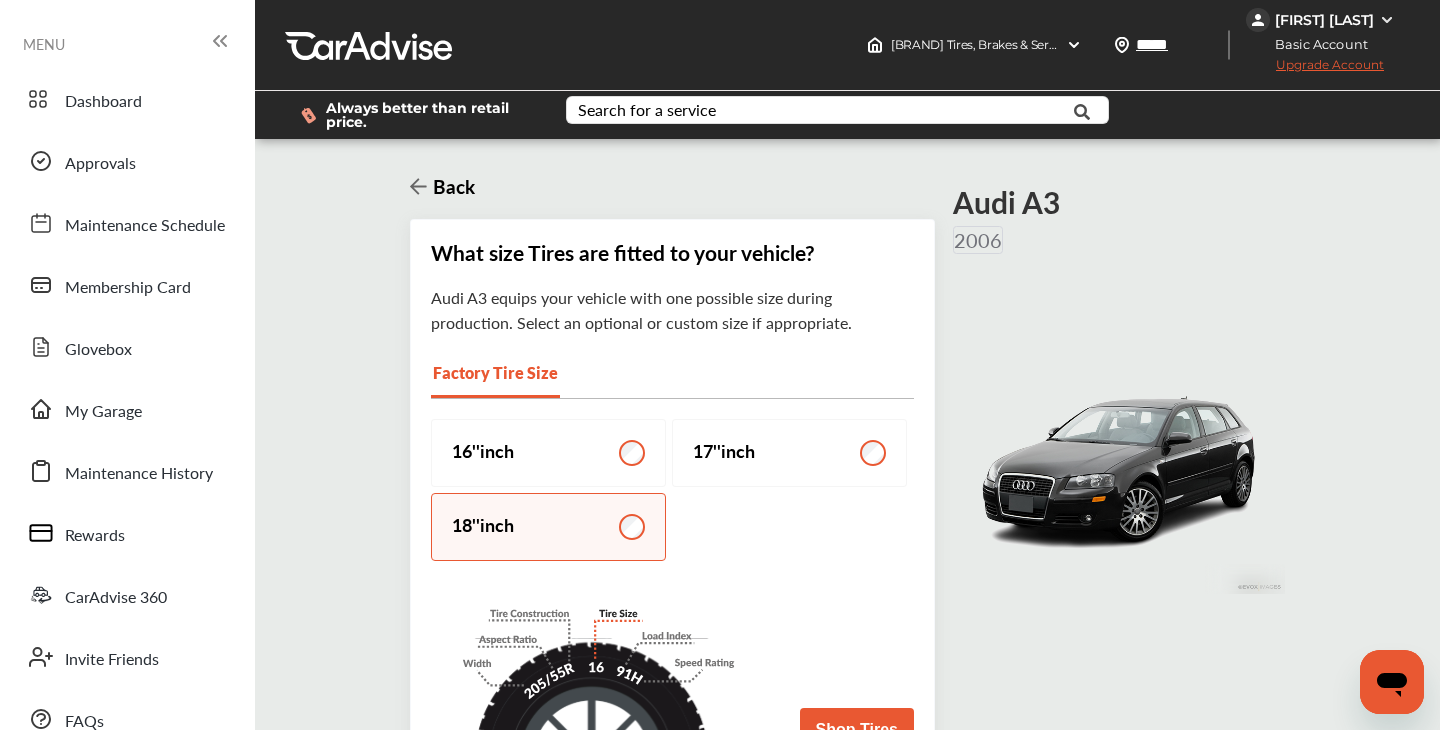 scroll, scrollTop: 285, scrollLeft: 0, axis: vertical 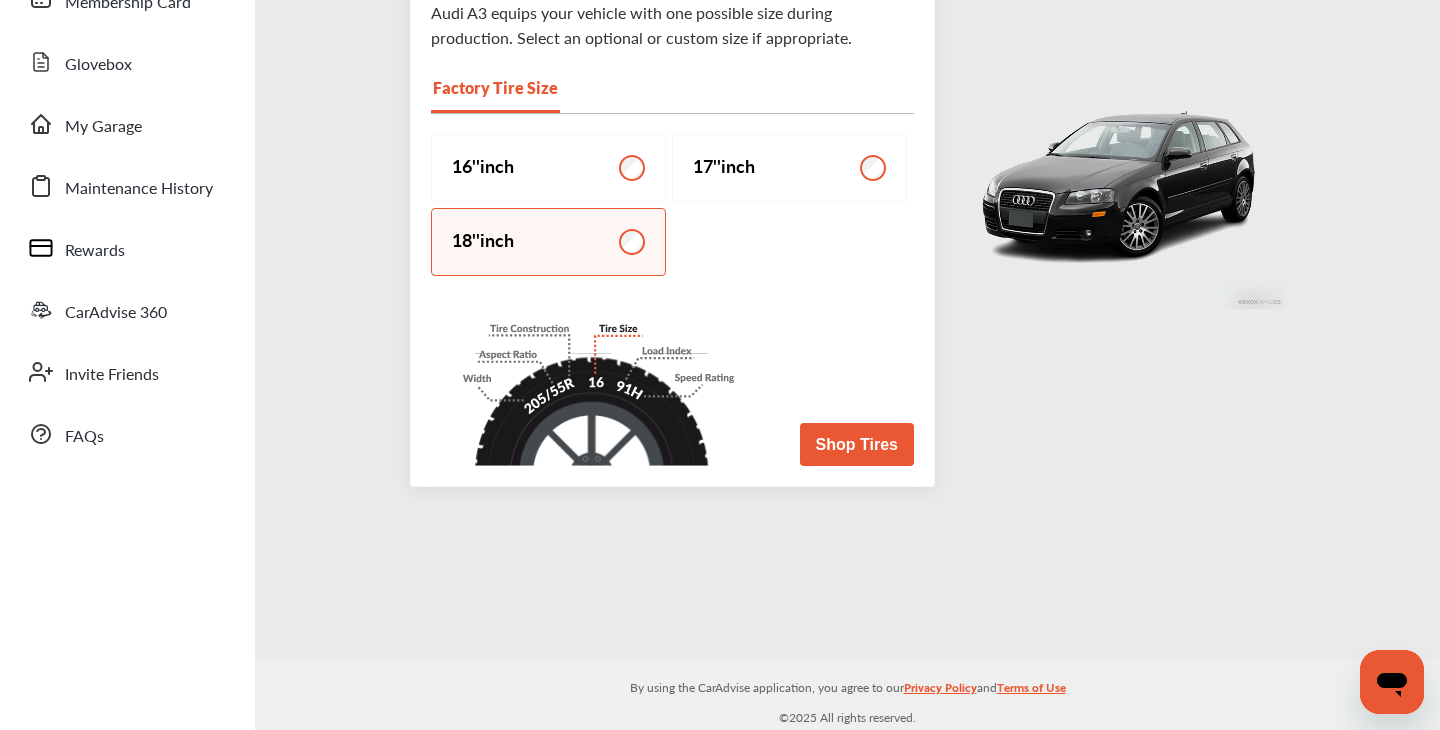 click on "Shop Tires" at bounding box center [857, 444] 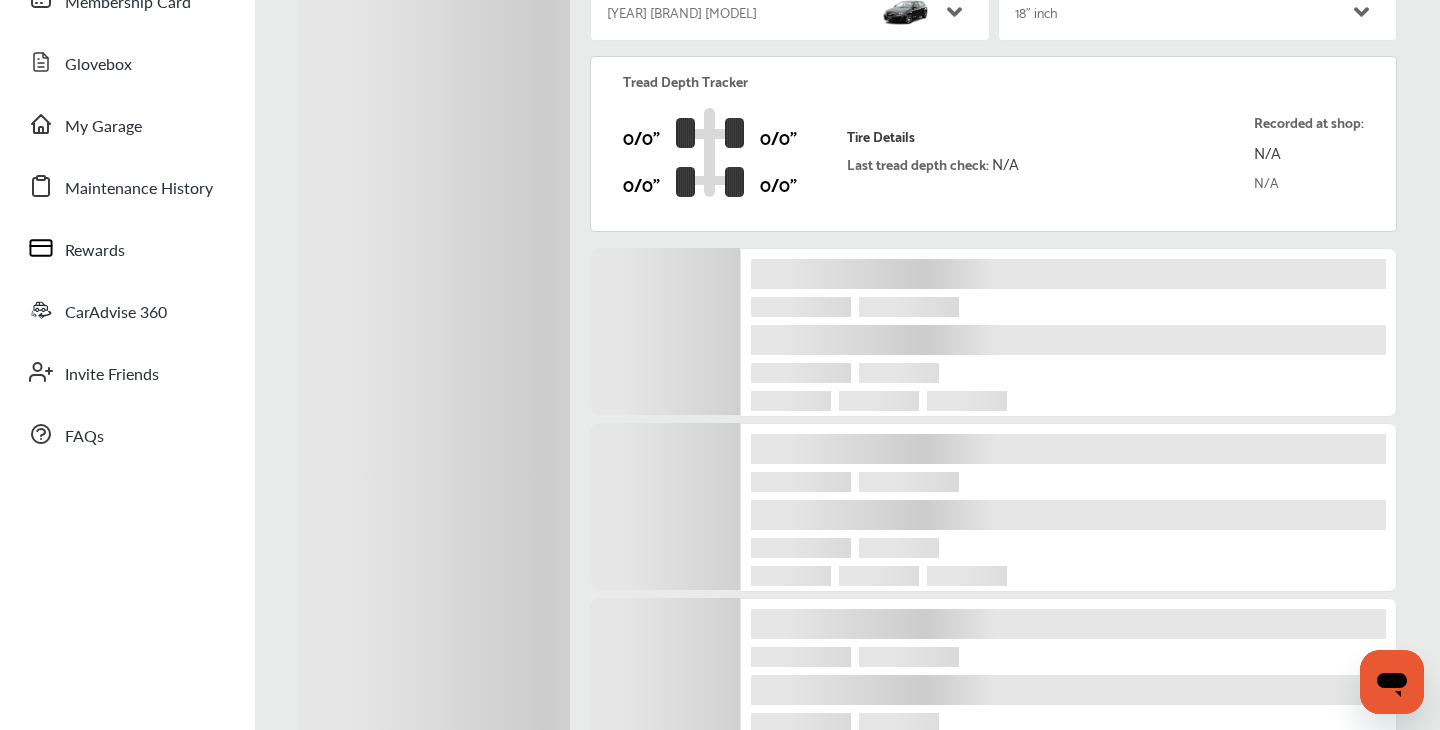 scroll, scrollTop: 0, scrollLeft: 0, axis: both 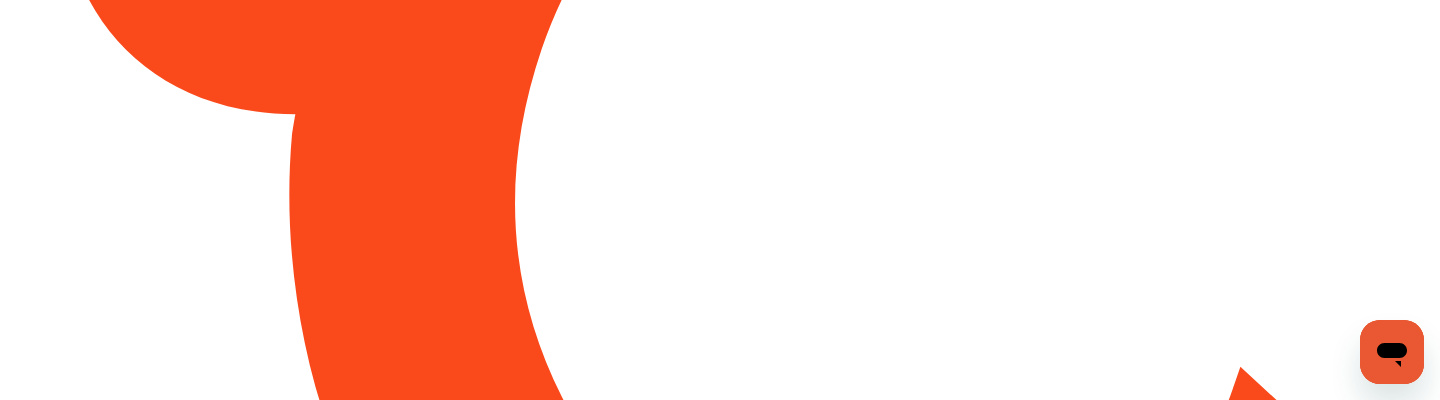 type on "*****" 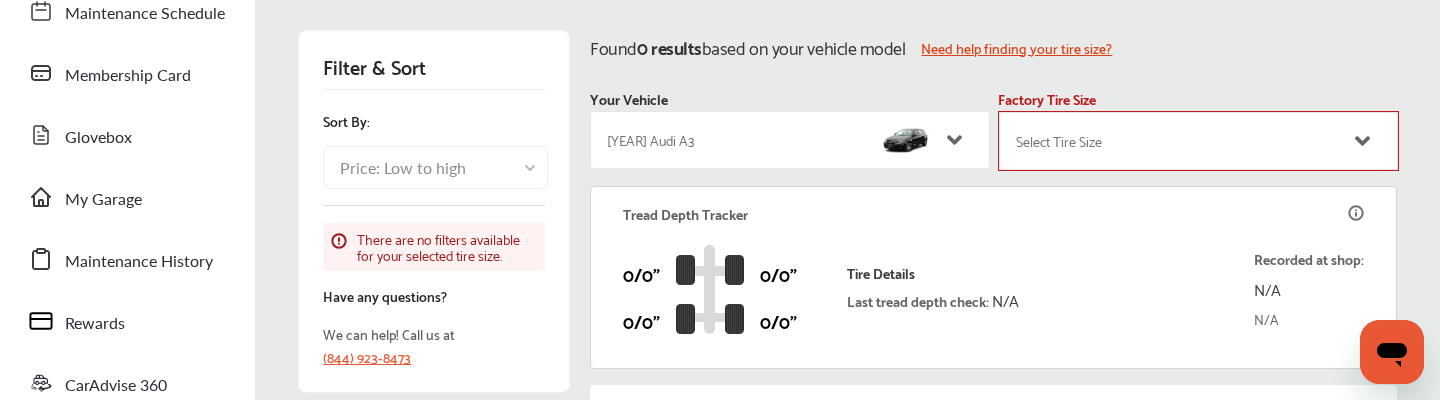 scroll, scrollTop: 0, scrollLeft: 0, axis: both 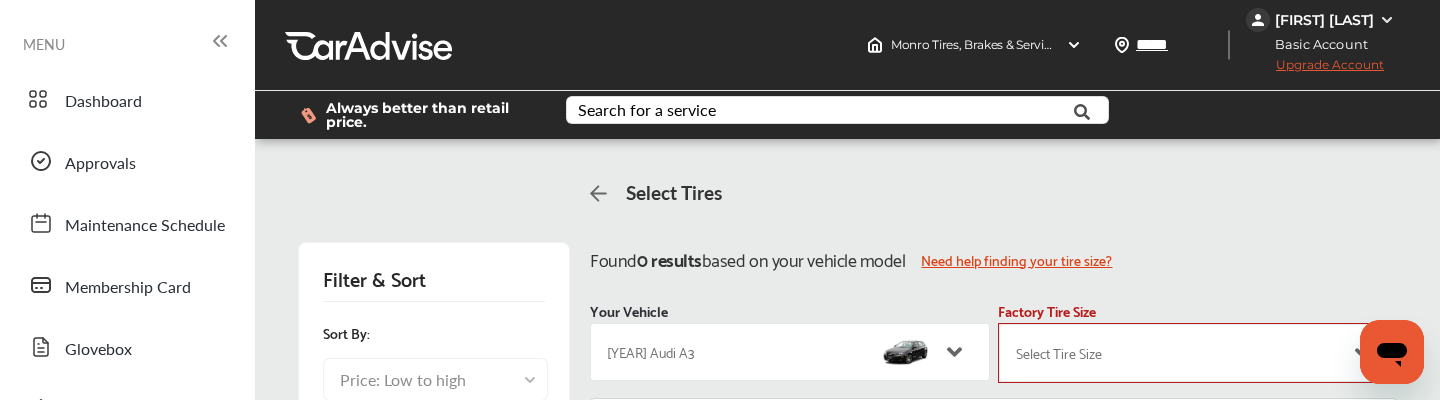 click on "Select Tires" at bounding box center [993, 193] 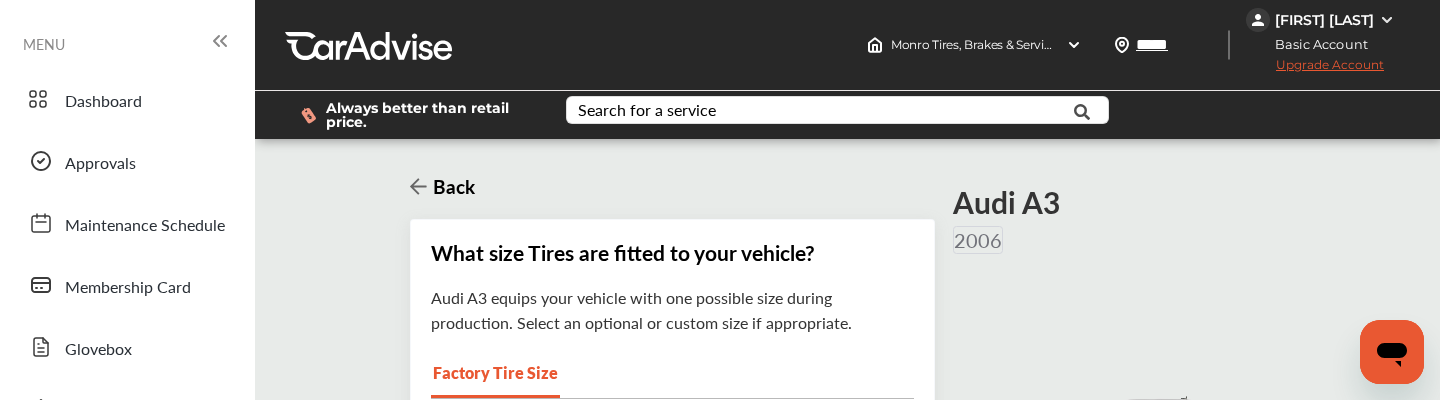 scroll, scrollTop: 9, scrollLeft: 0, axis: vertical 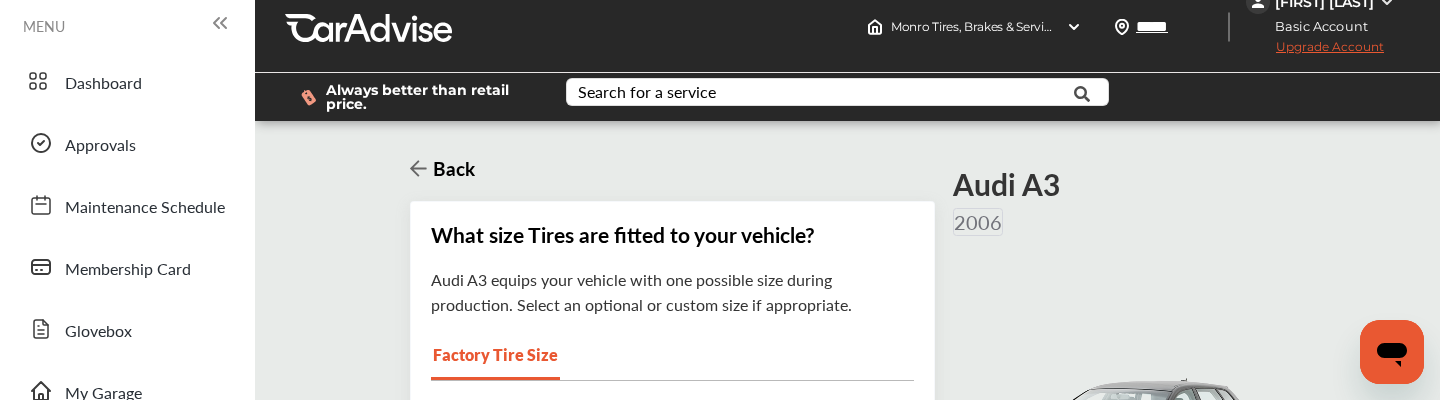 click on "Shop Tires" at bounding box center [857, 711] 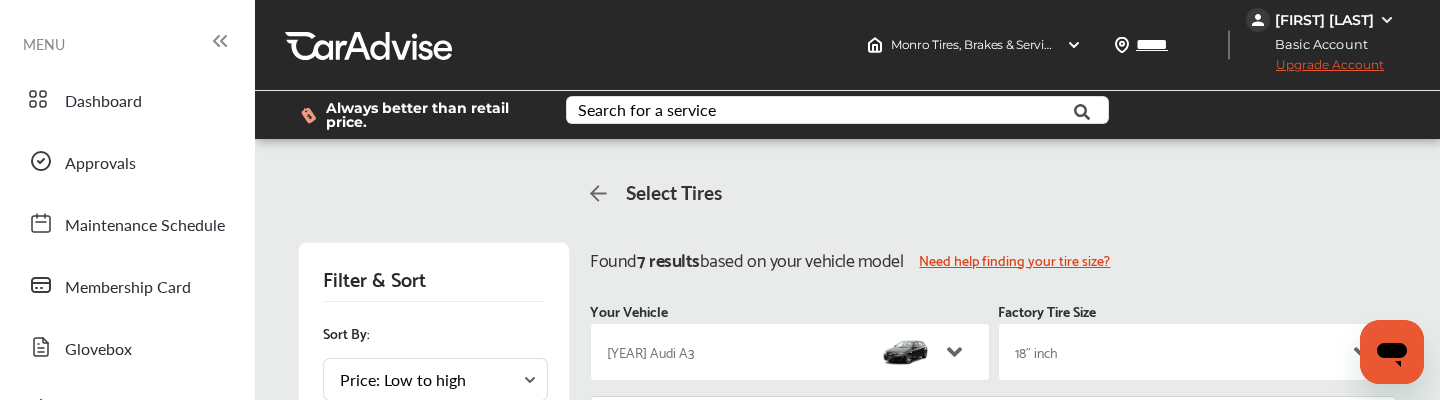 scroll, scrollTop: 0, scrollLeft: 0, axis: both 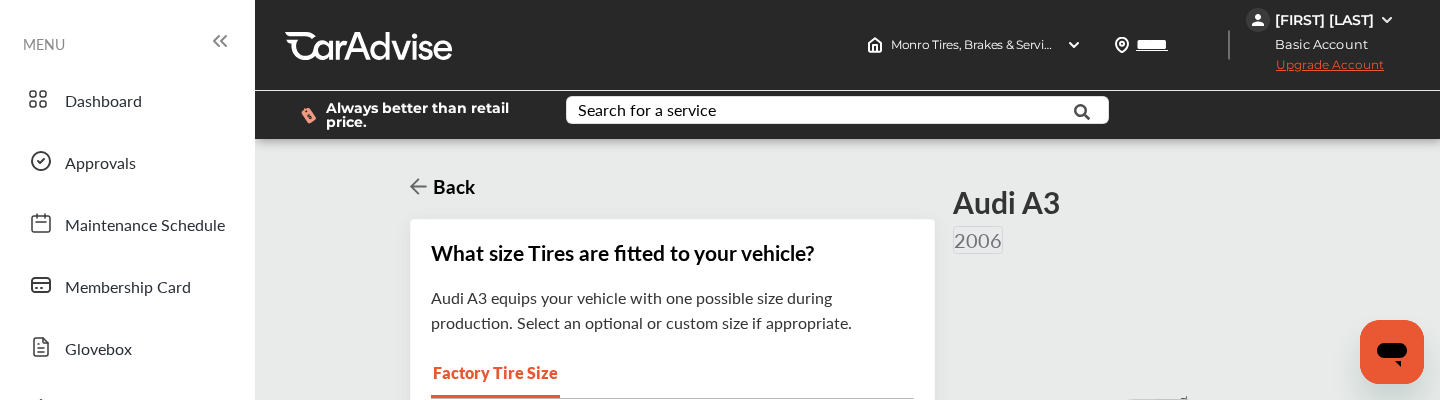 click on "17 ''  inch" at bounding box center (789, 453) 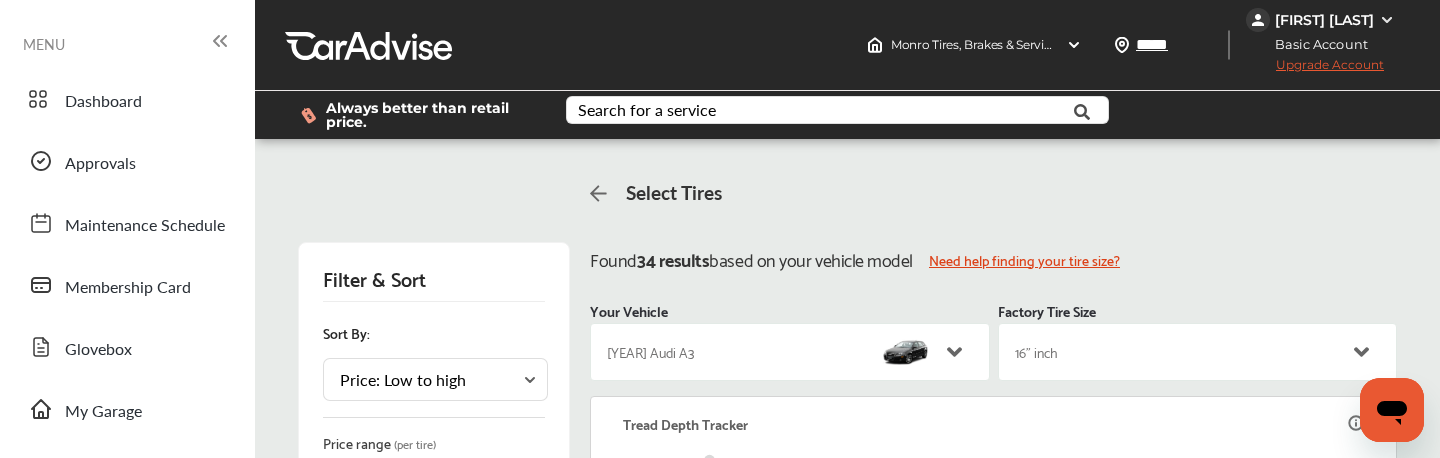 scroll, scrollTop: 160, scrollLeft: 0, axis: vertical 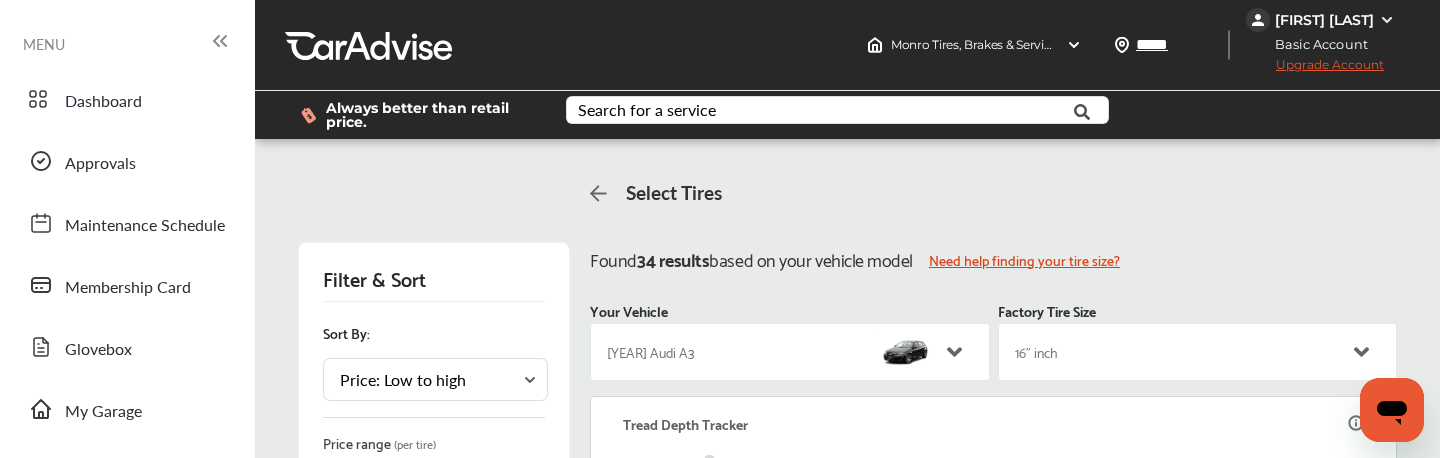 click 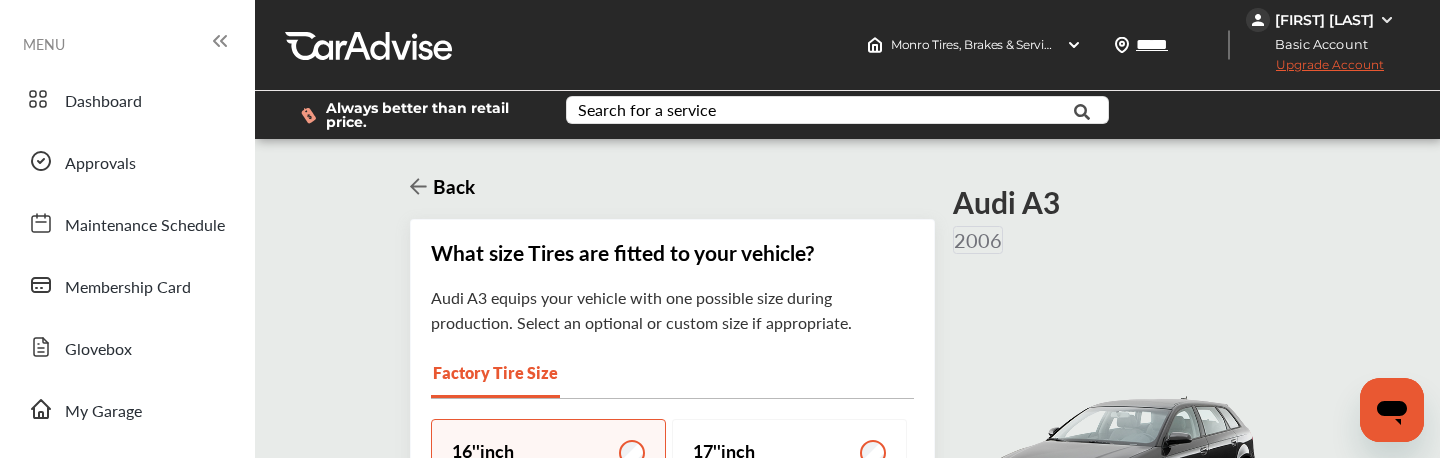 scroll, scrollTop: 9, scrollLeft: 0, axis: vertical 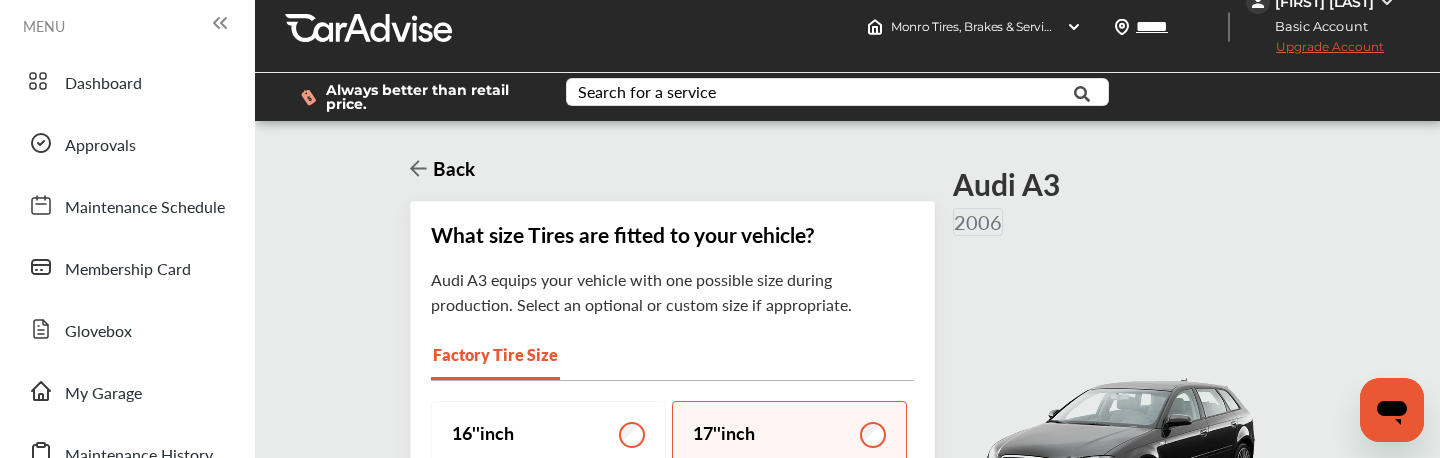 click on "Shop Tires" at bounding box center [857, 711] 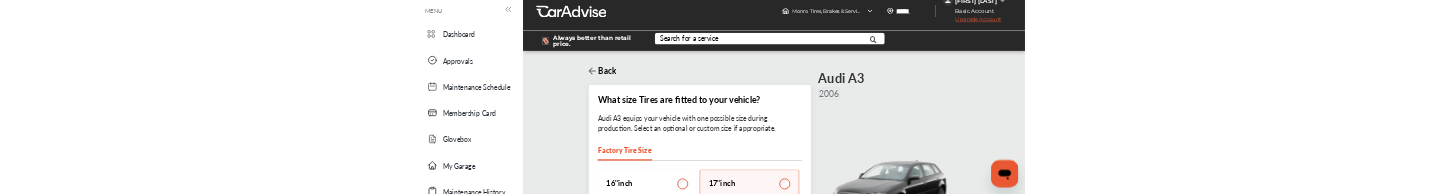 scroll, scrollTop: 0, scrollLeft: 0, axis: both 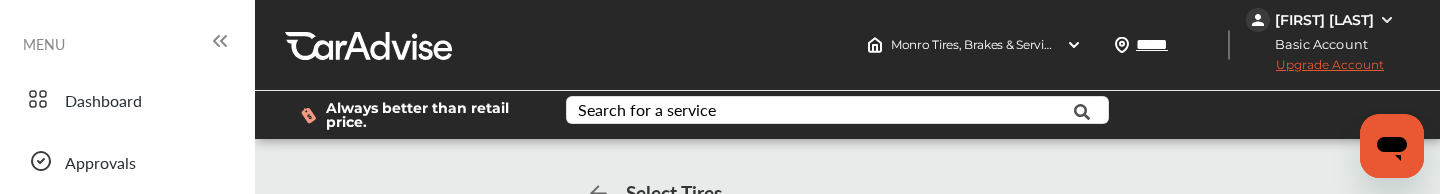click on "[FIRST] [LAST]" at bounding box center (1324, 20) 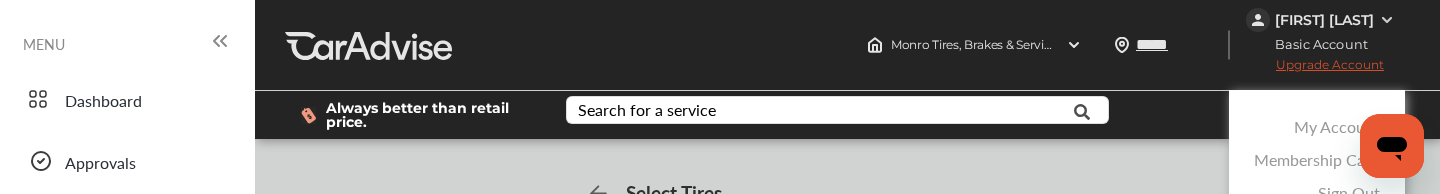 click on "Sign Out" at bounding box center (1349, 192) 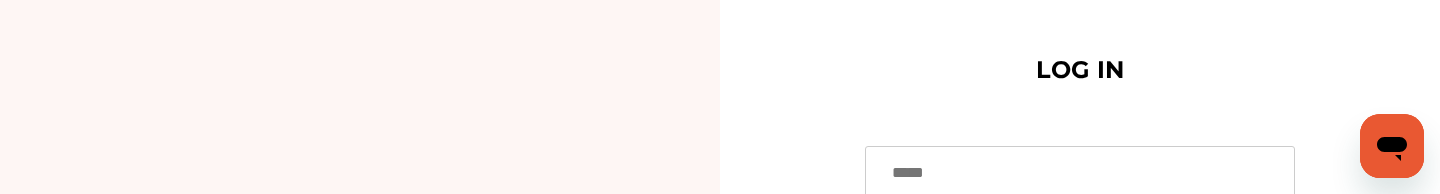 type on "**********" 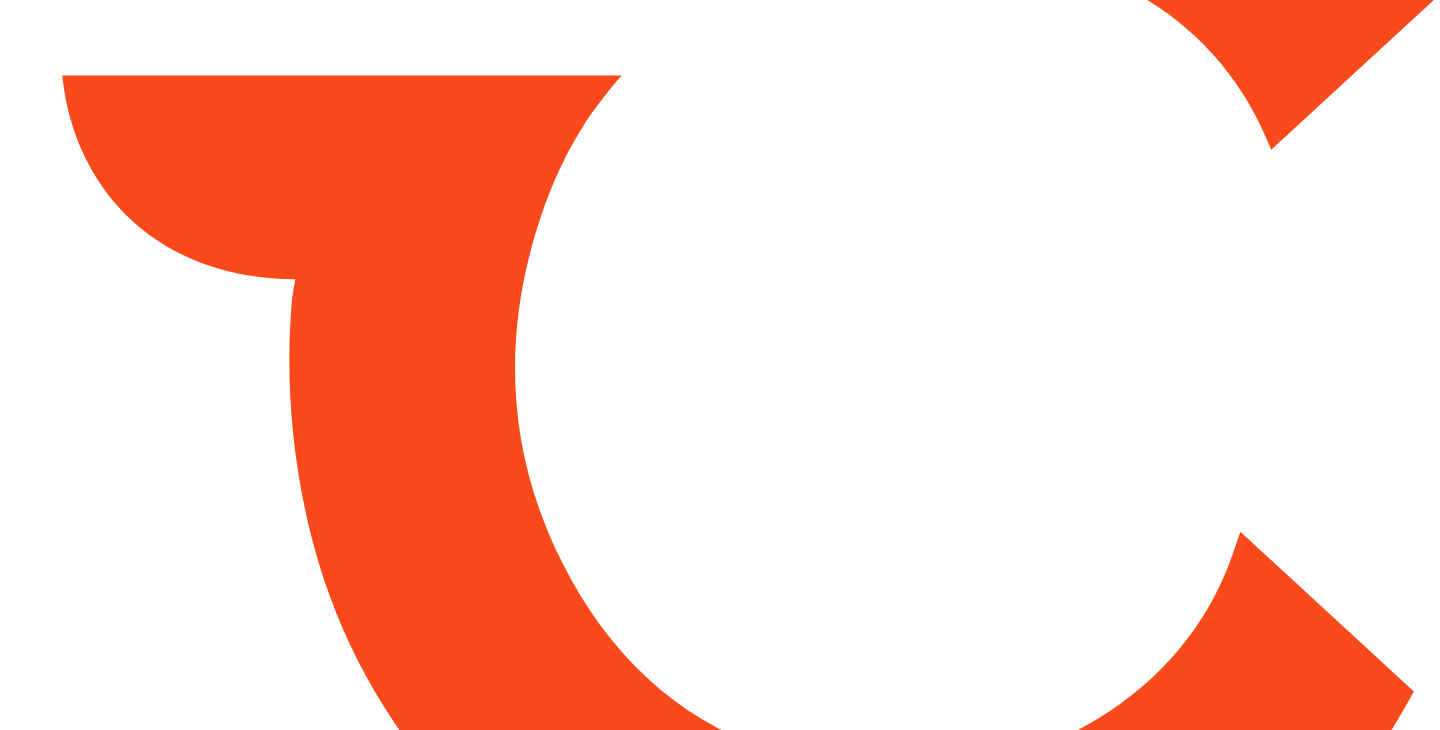 scroll, scrollTop: 0, scrollLeft: 0, axis: both 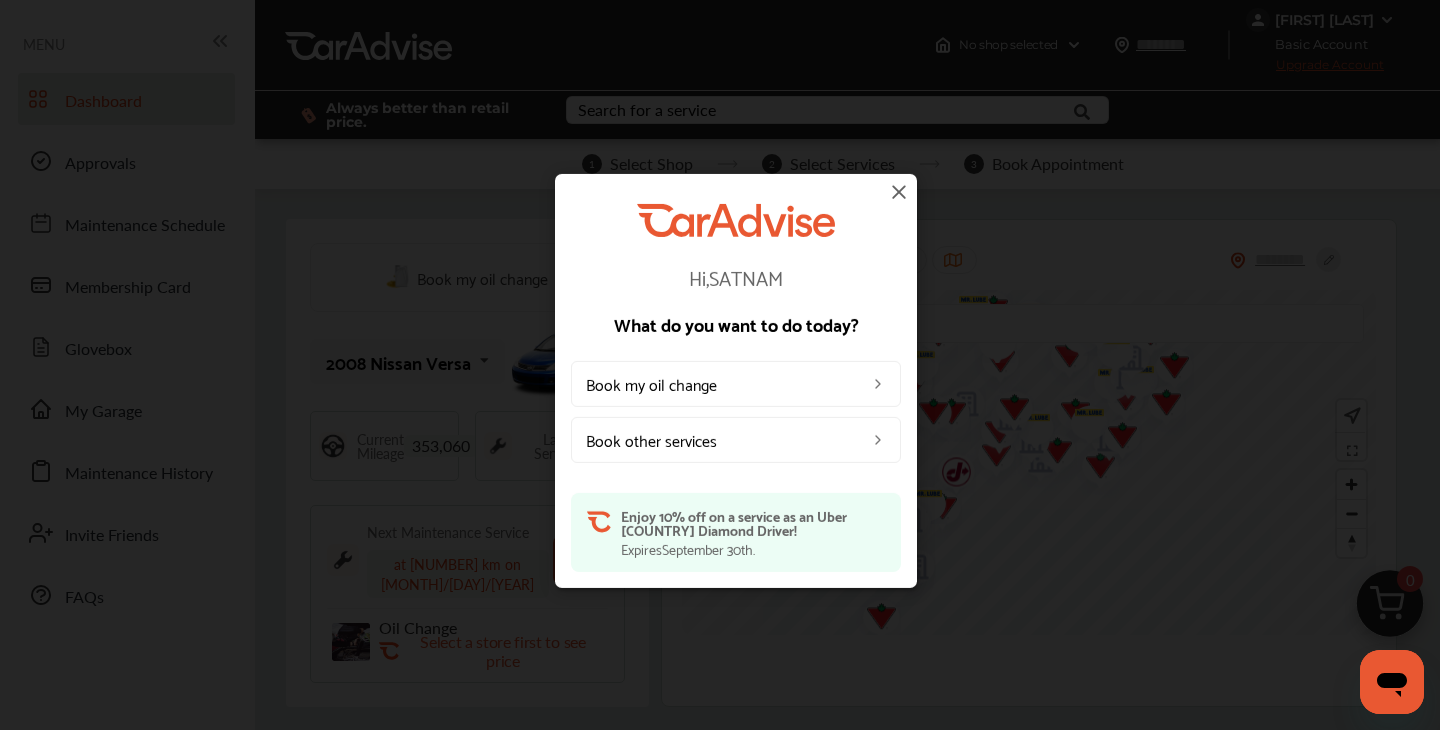 click at bounding box center [899, 192] 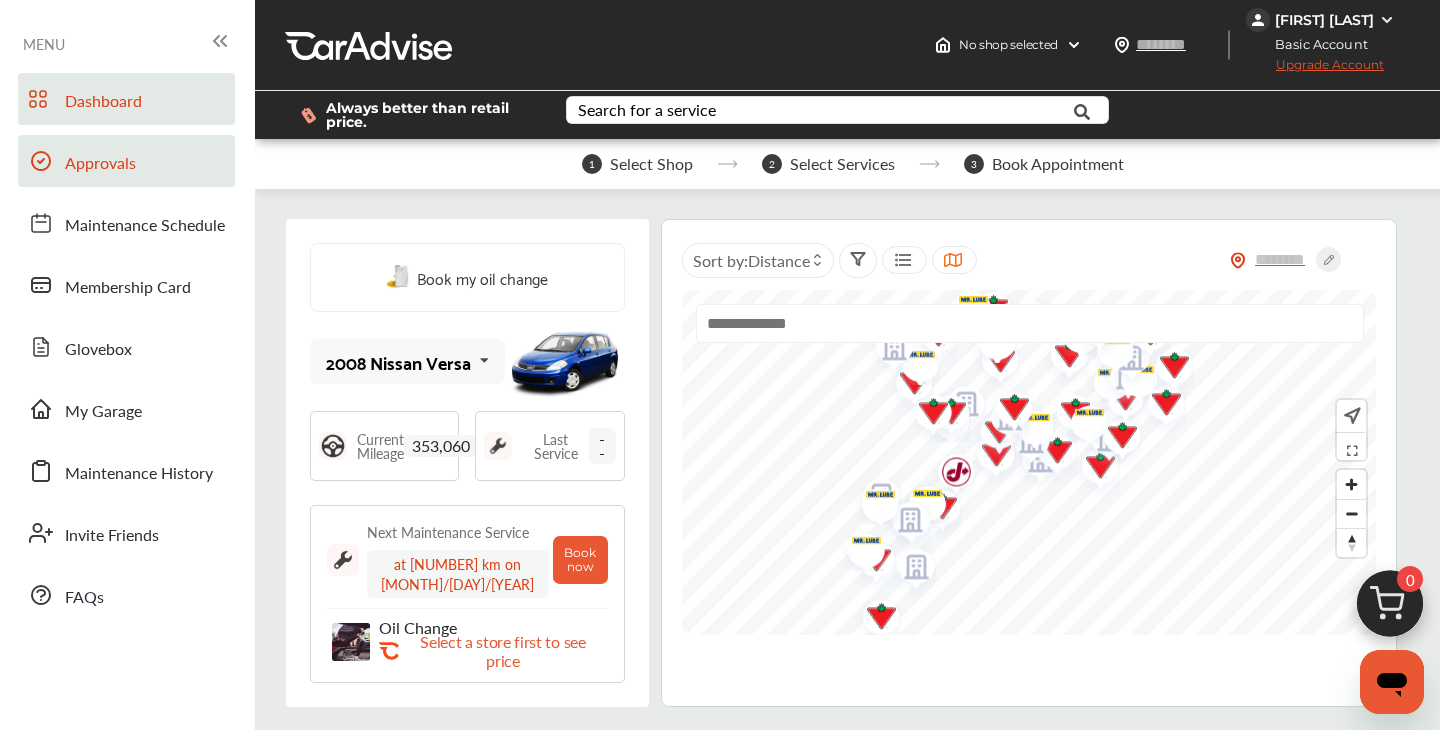 click on "Approvals" at bounding box center (100, 164) 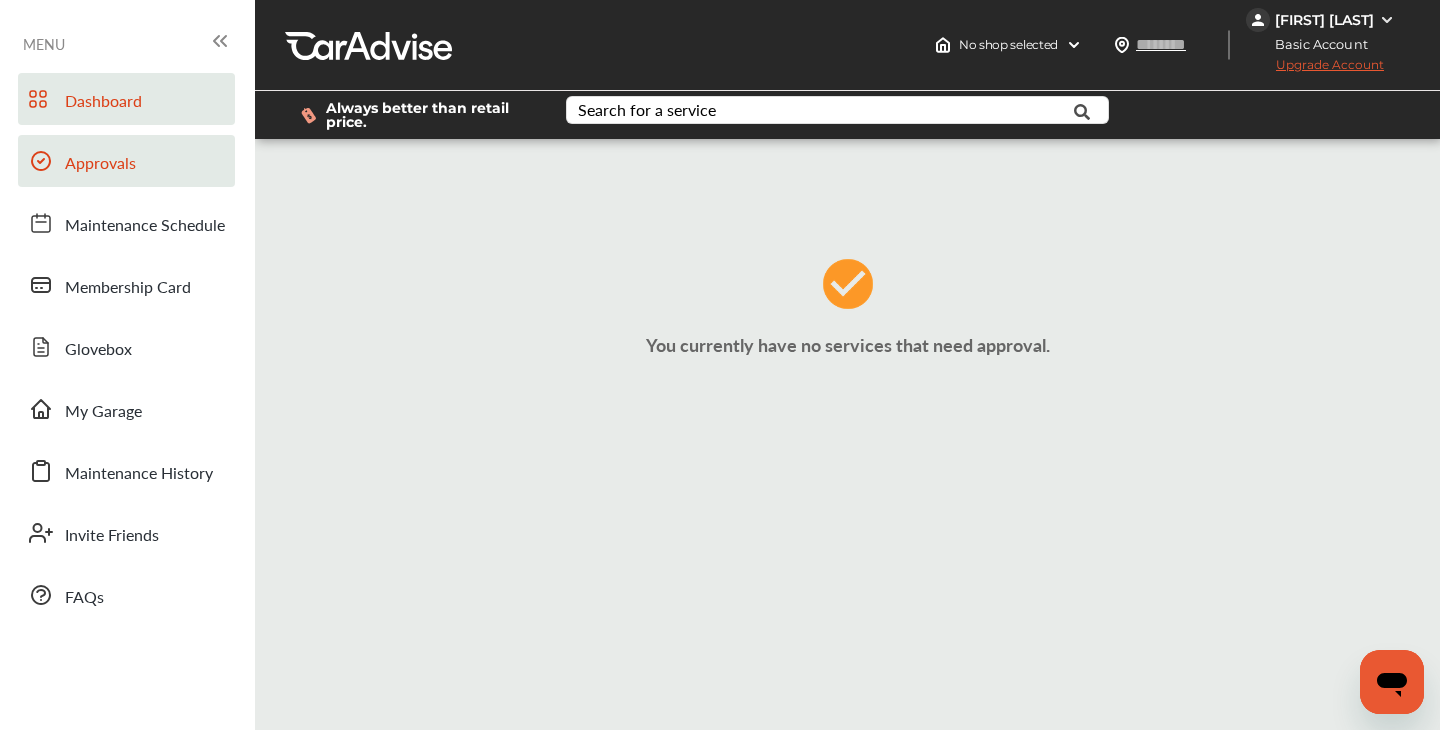 click on "Dashboard" at bounding box center (103, 102) 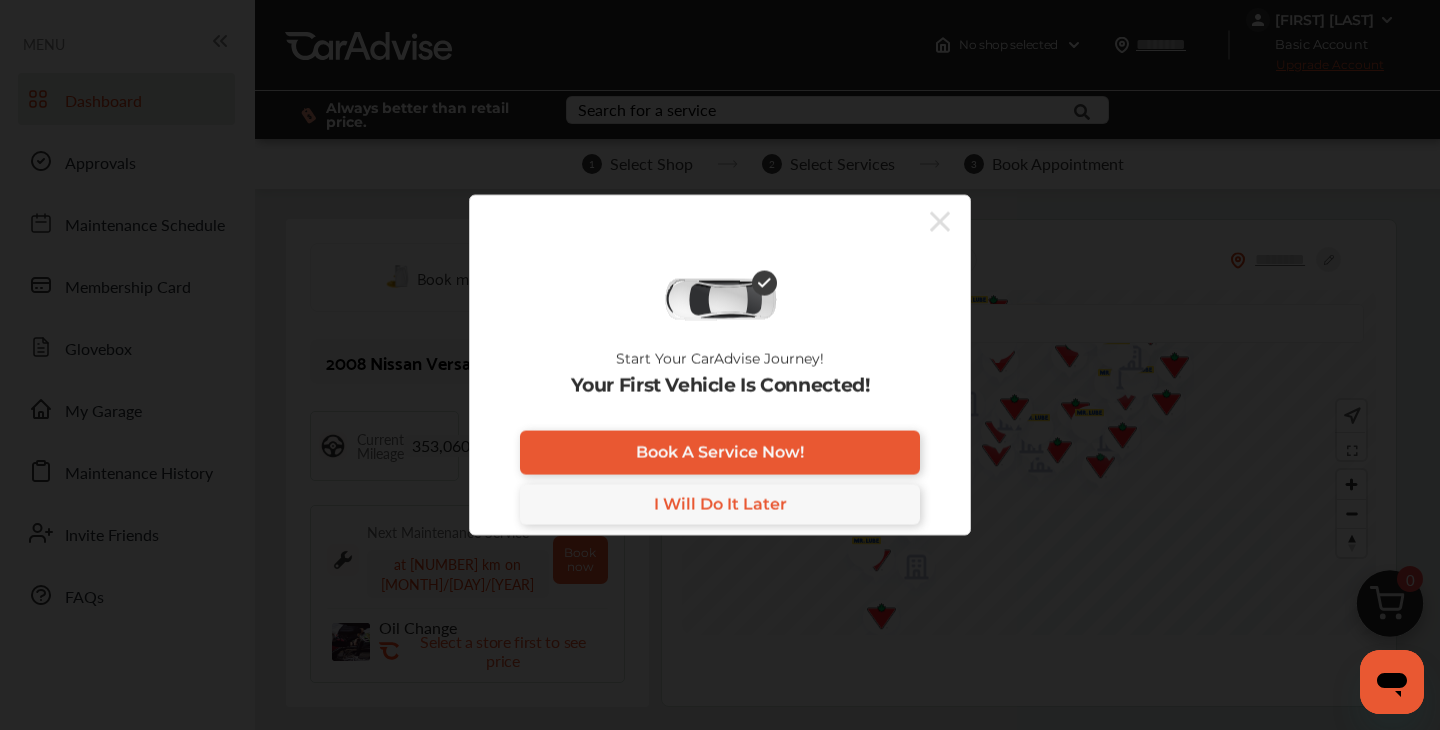 click 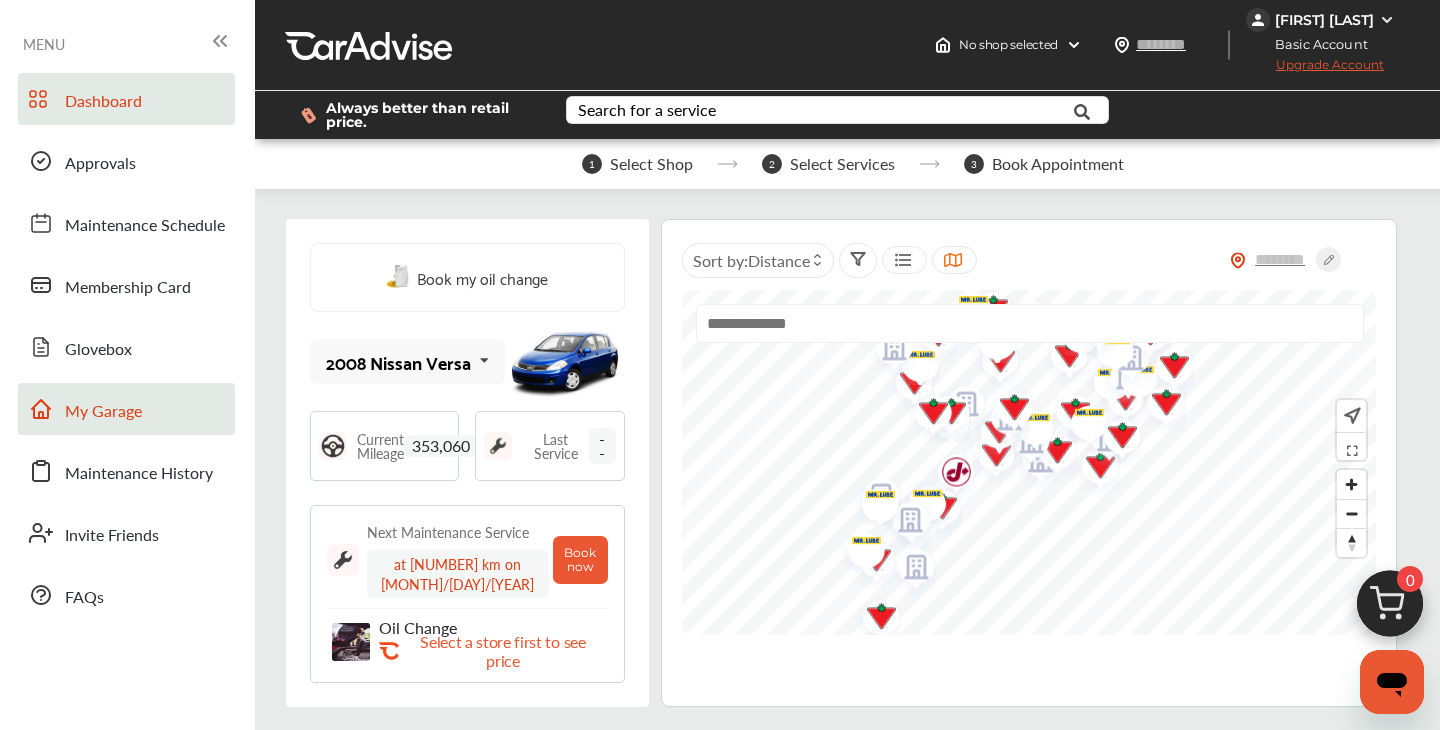 click on "My Garage" at bounding box center [103, 412] 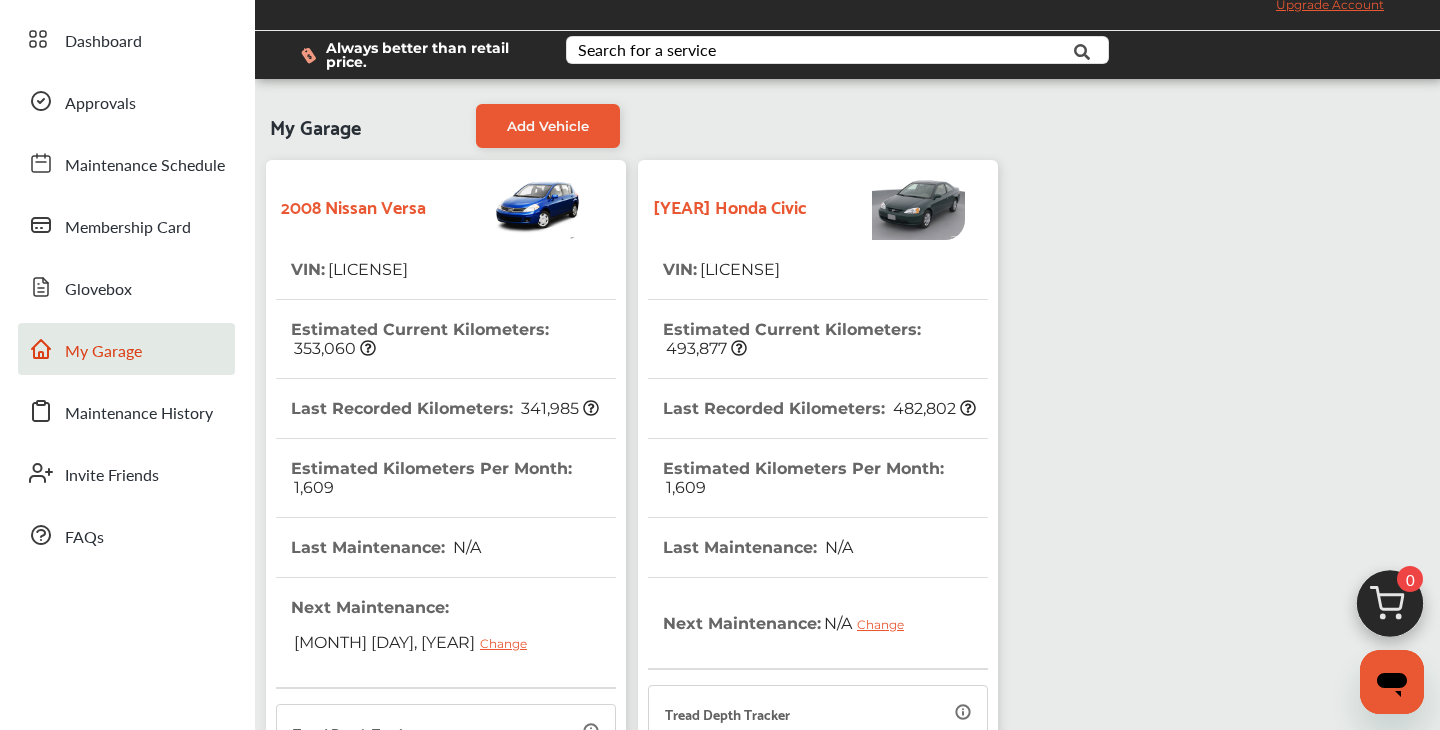 scroll, scrollTop: 0, scrollLeft: 0, axis: both 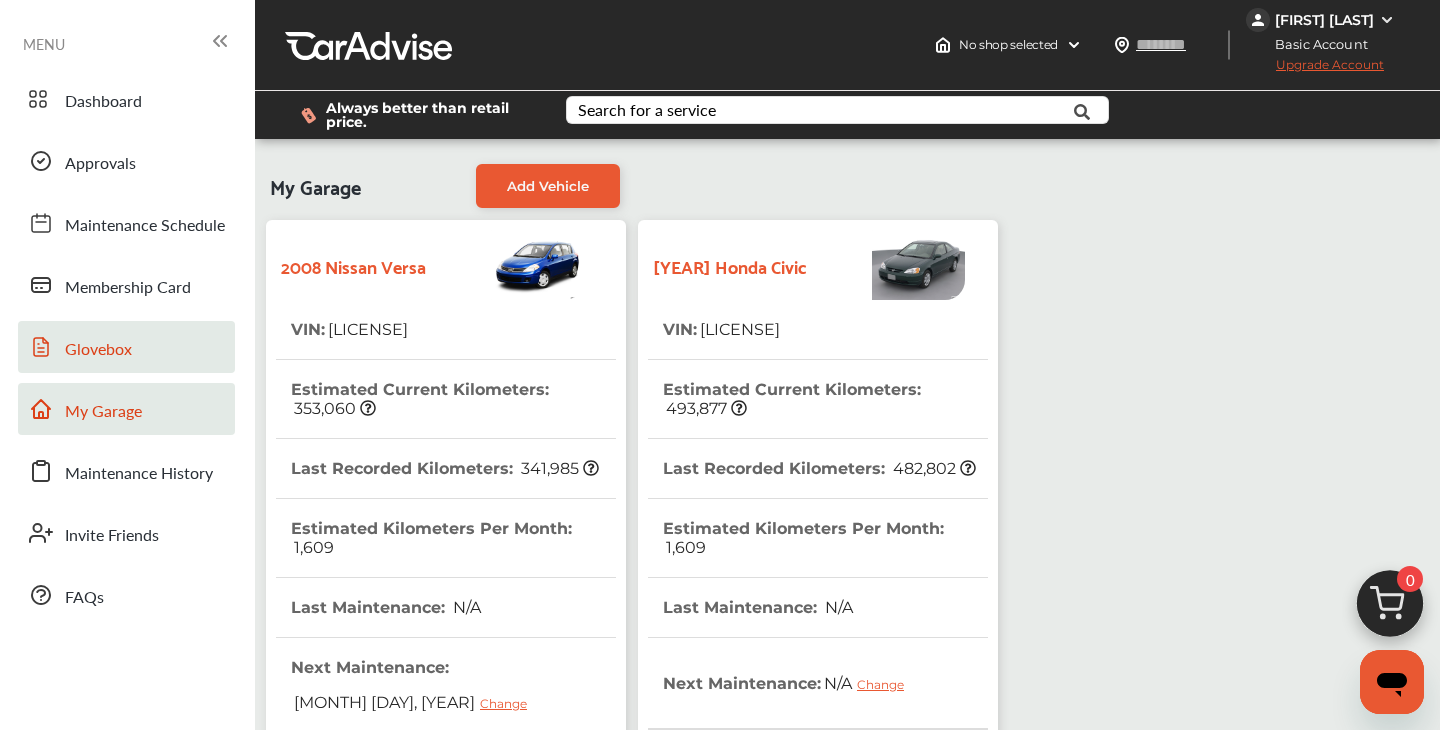 click on "Glovebox" at bounding box center (98, 350) 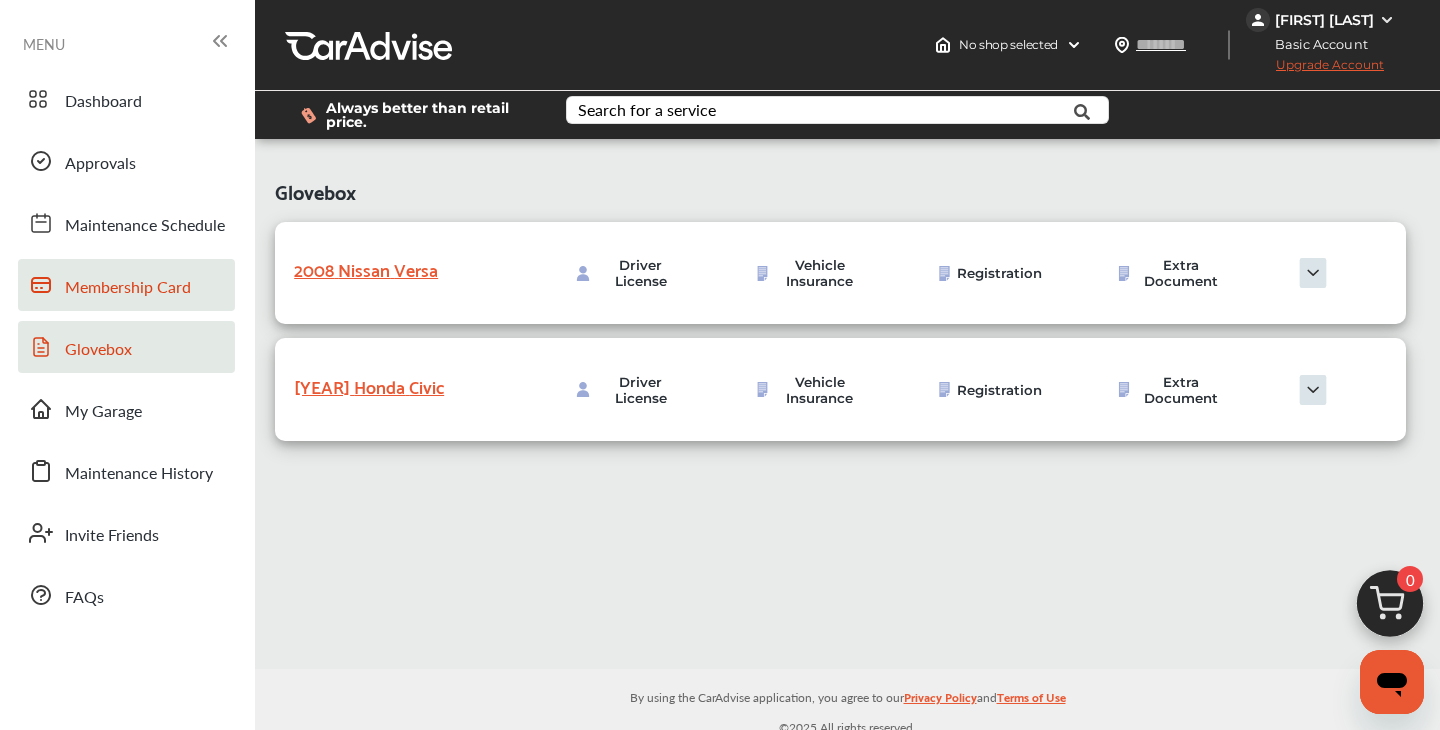 click on "Membership Card" at bounding box center (128, 288) 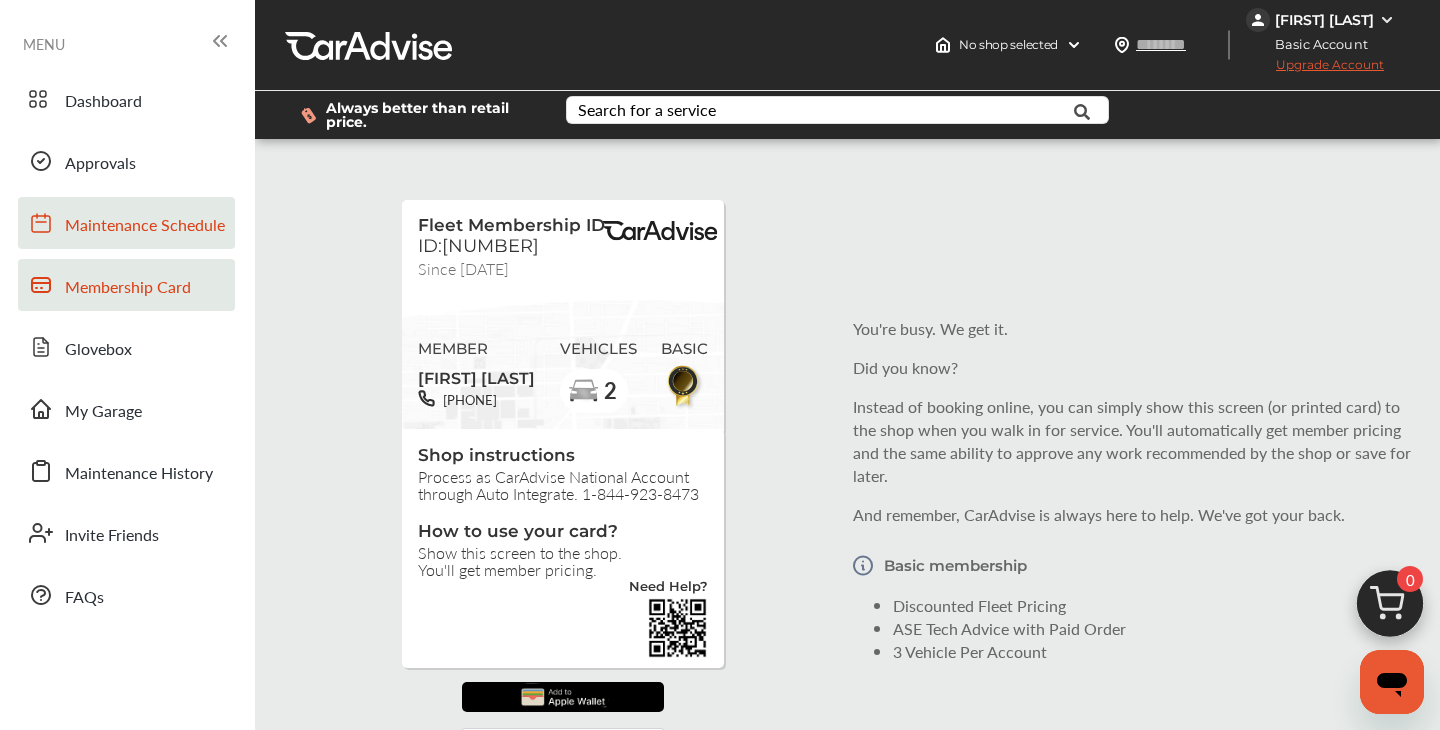 click on "Maintenance Schedule" at bounding box center (145, 226) 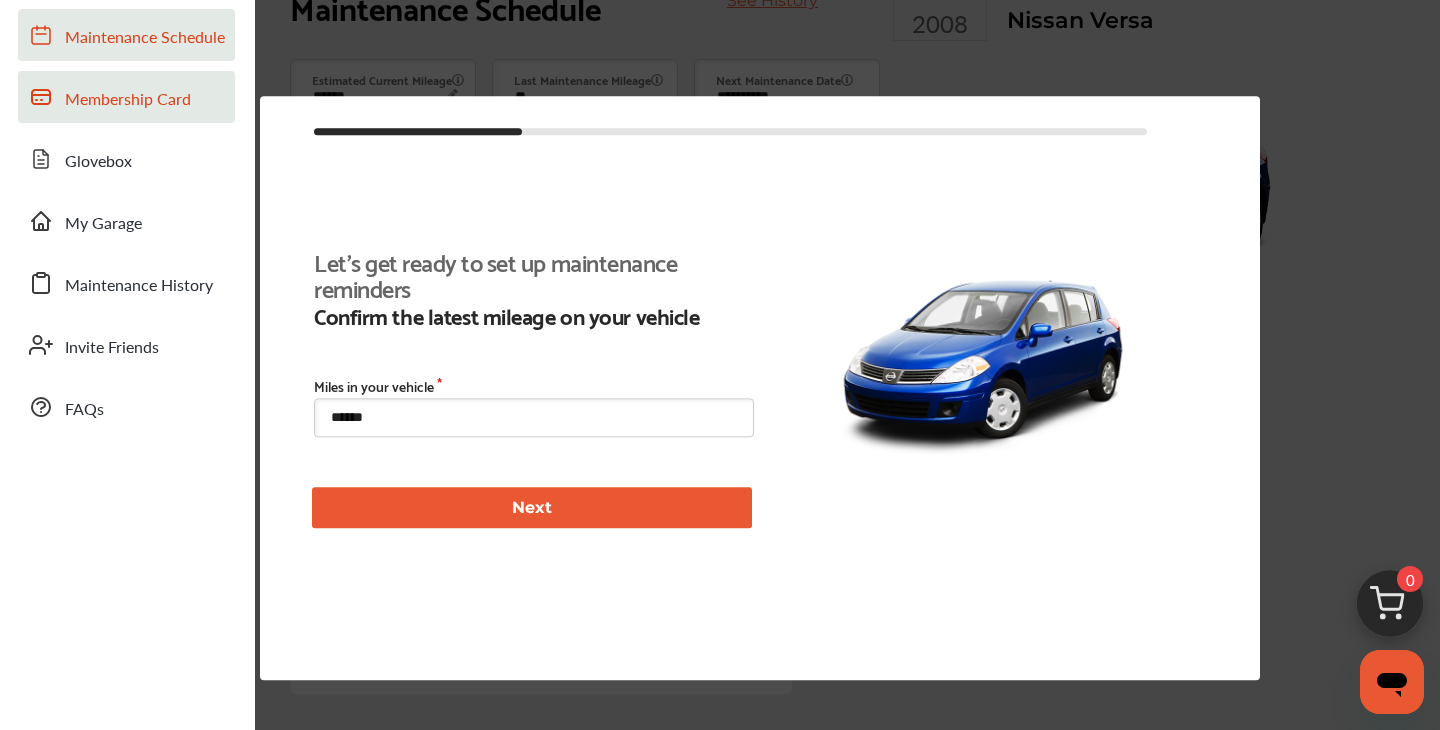 type on "****" 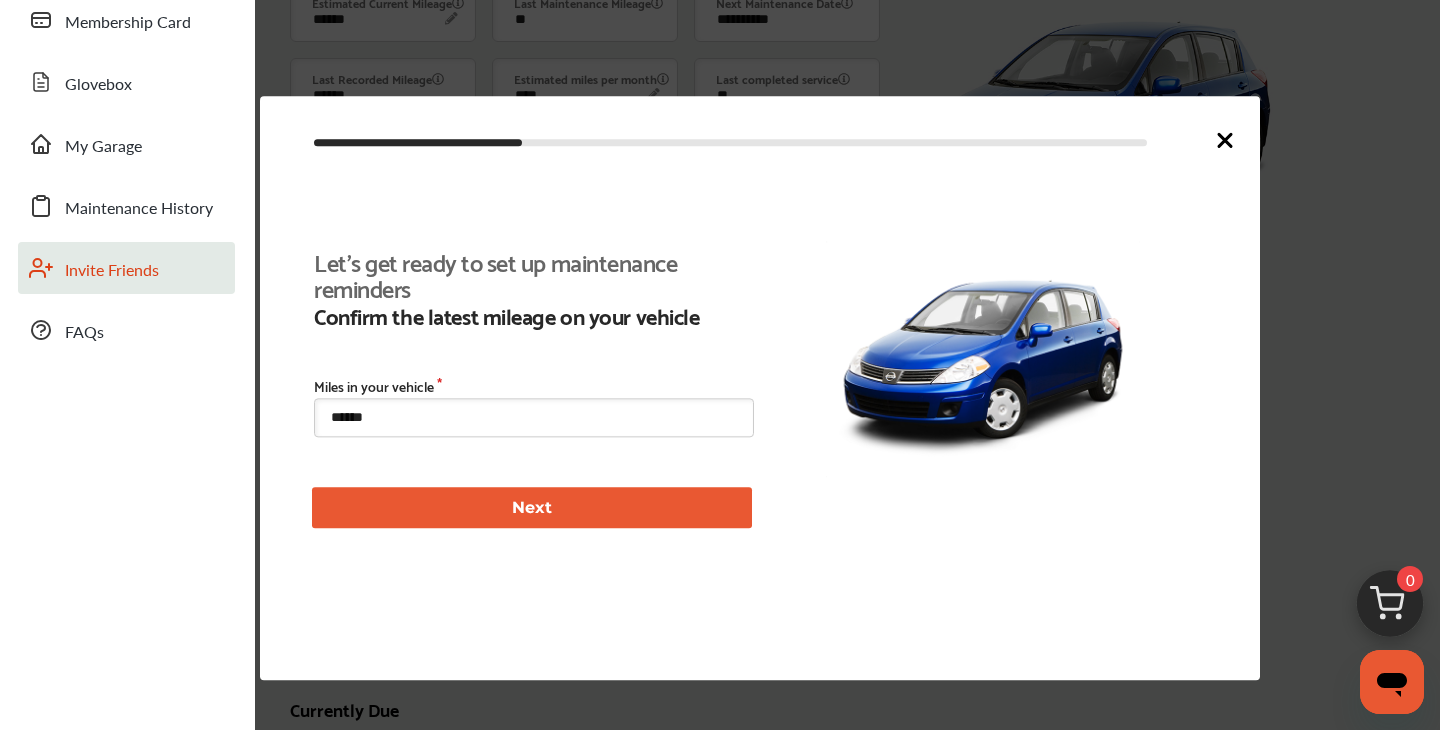 scroll, scrollTop: 50, scrollLeft: 0, axis: vertical 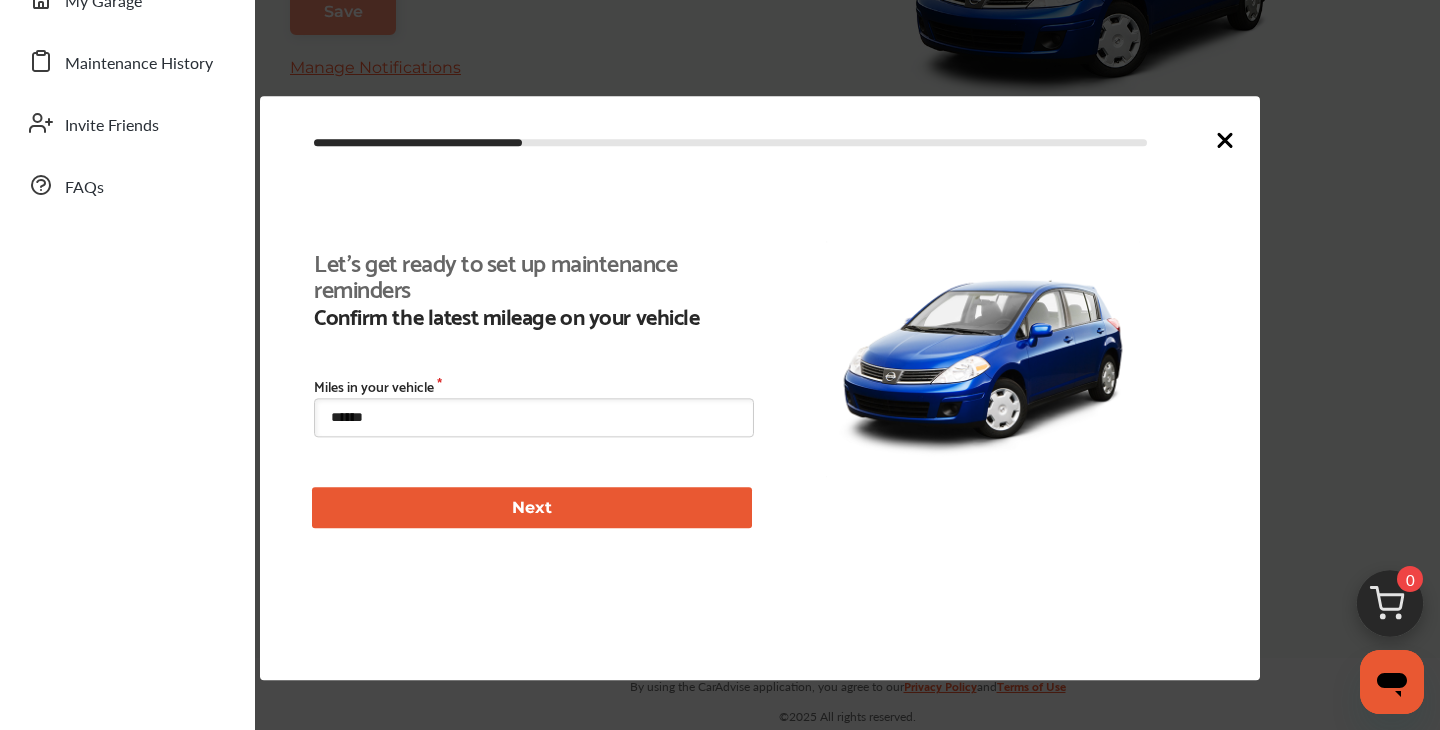 click 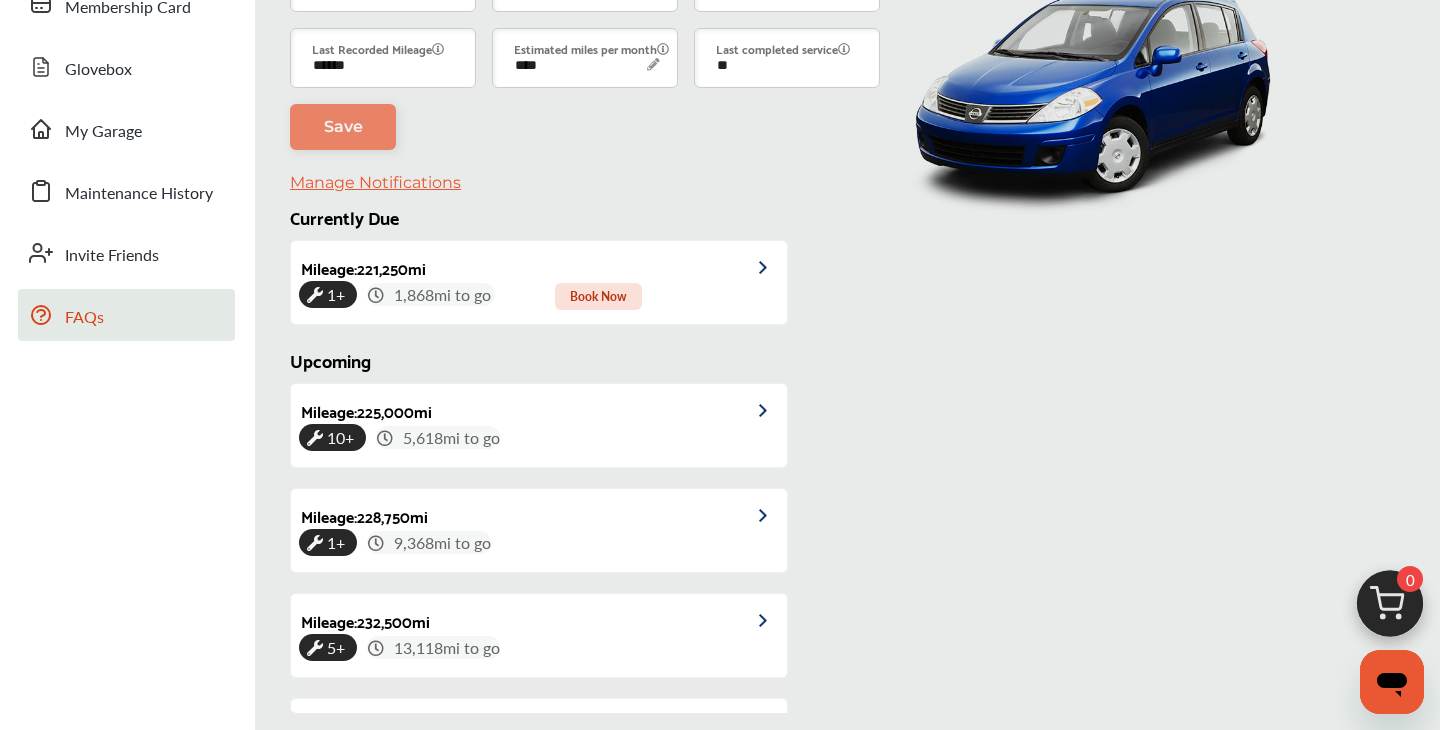 scroll, scrollTop: 0, scrollLeft: 0, axis: both 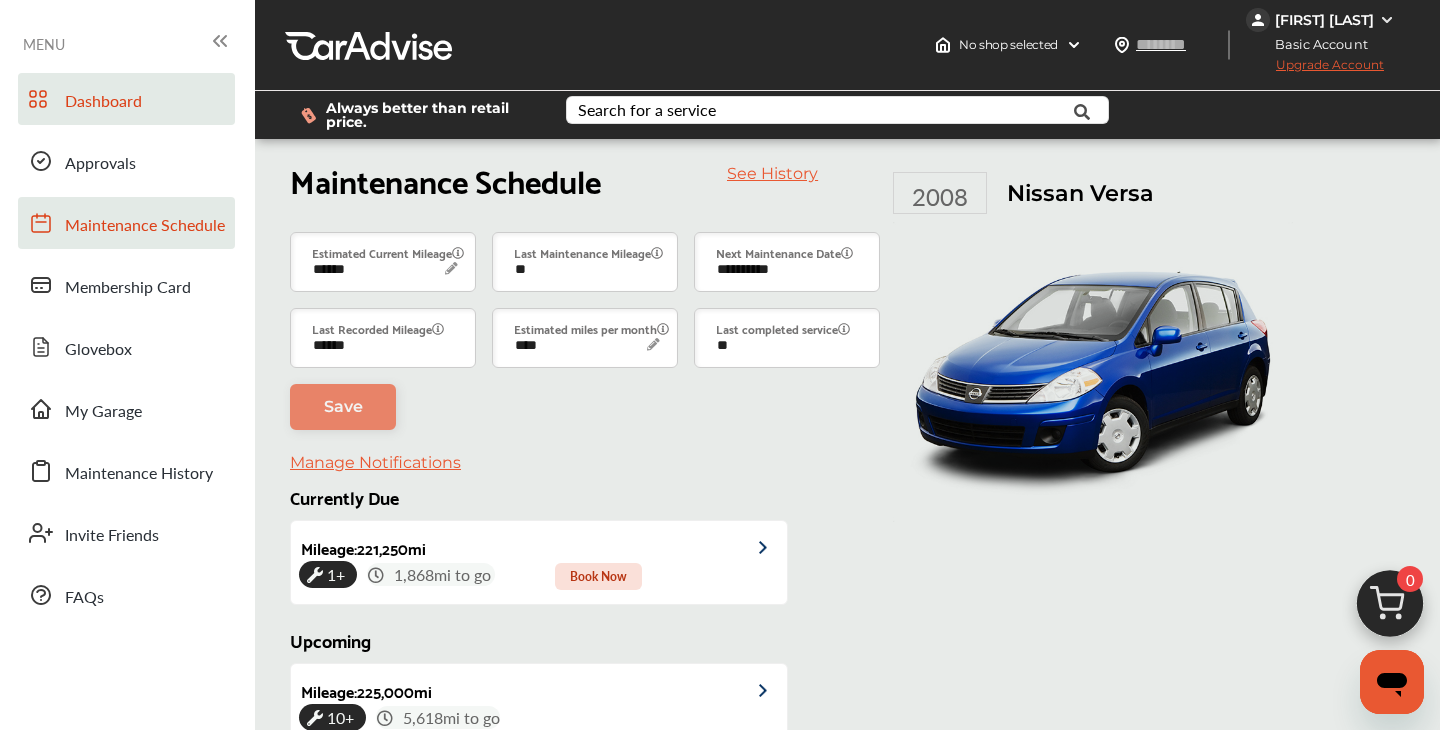 click on "Dashboard" at bounding box center (103, 102) 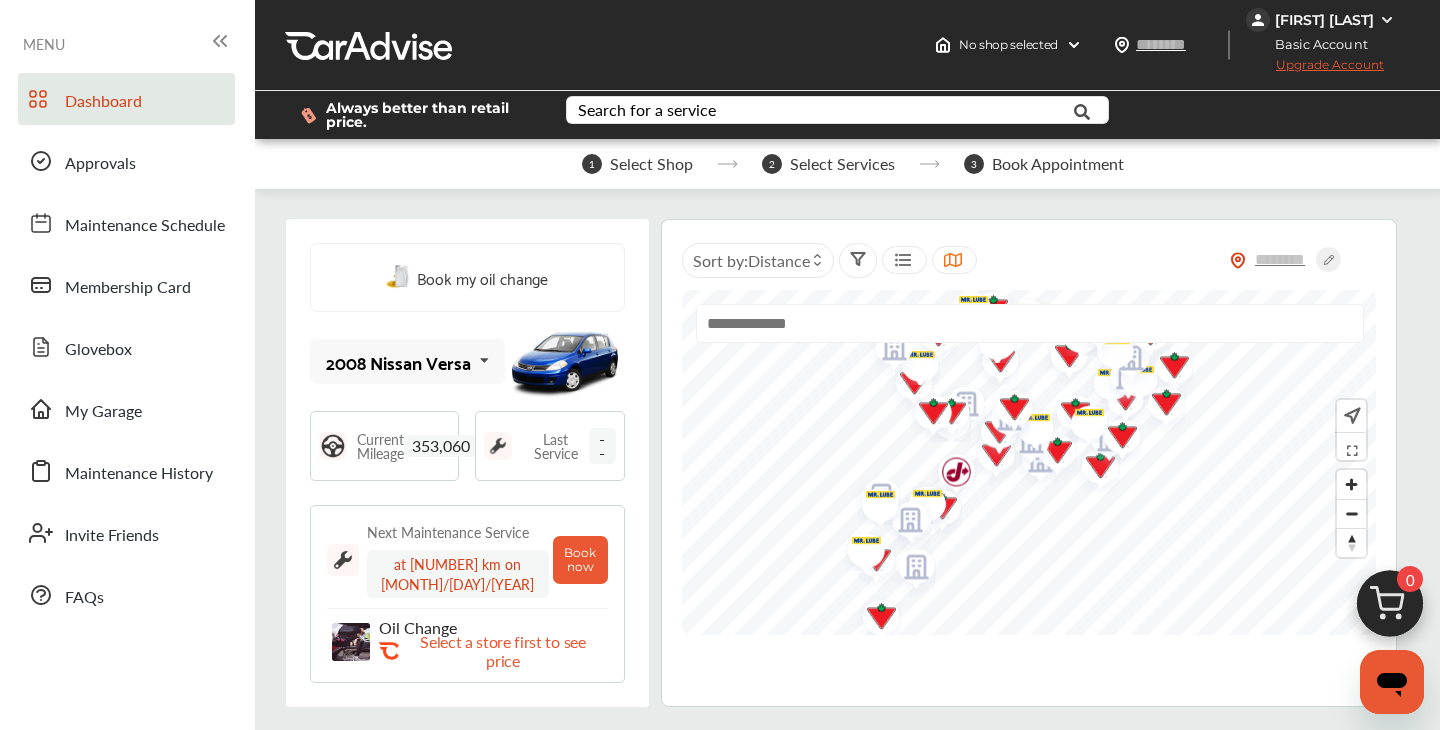 click on "SATNAM SOHI" at bounding box center [1323, 20] 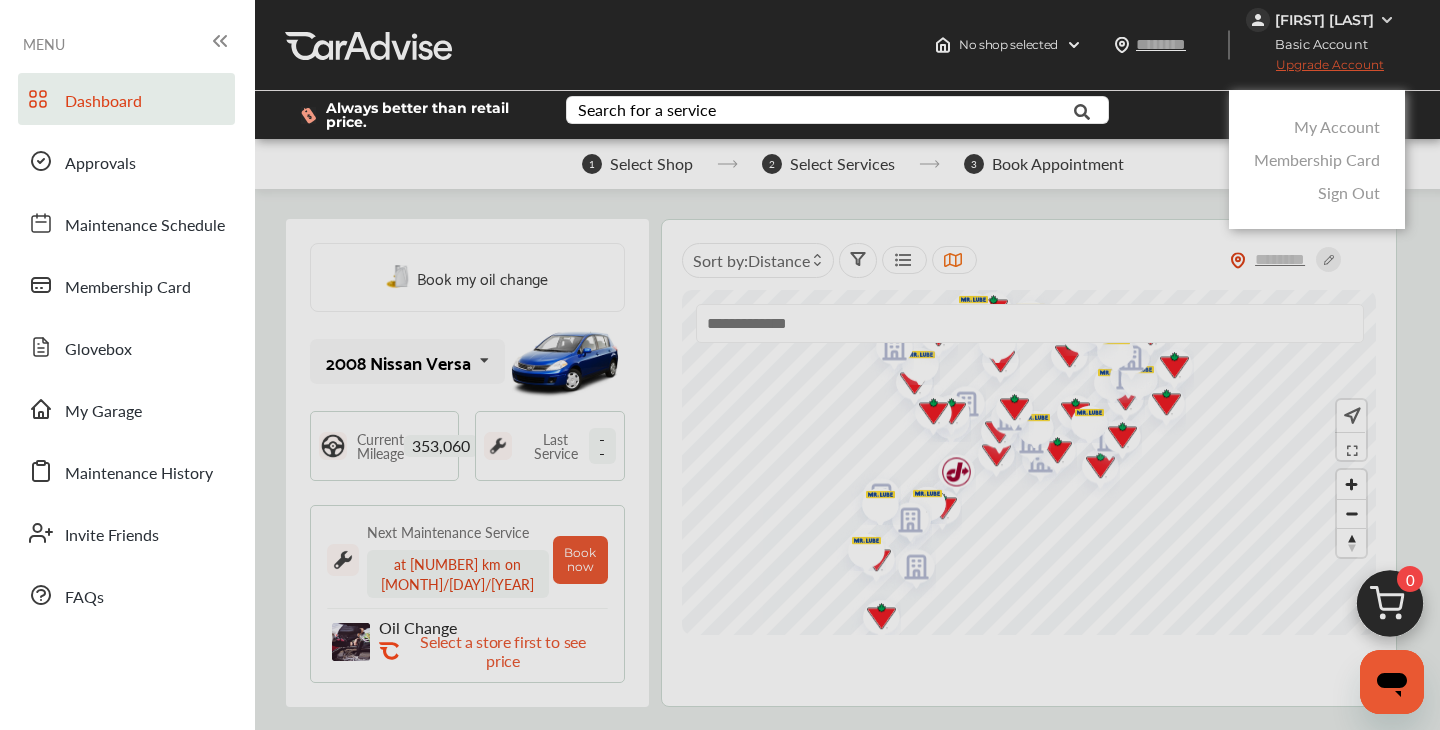 click at bounding box center [720, 415] 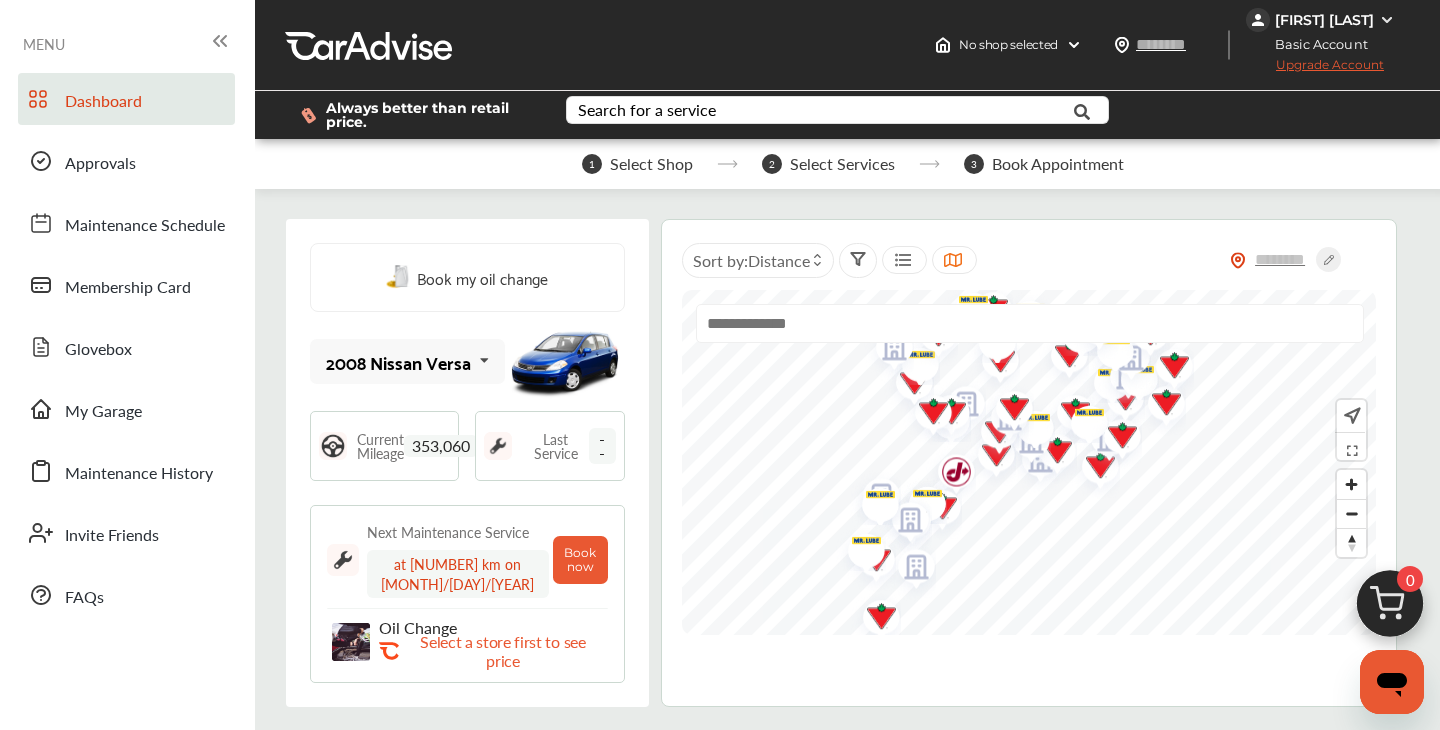 click at bounding box center [1390, 609] 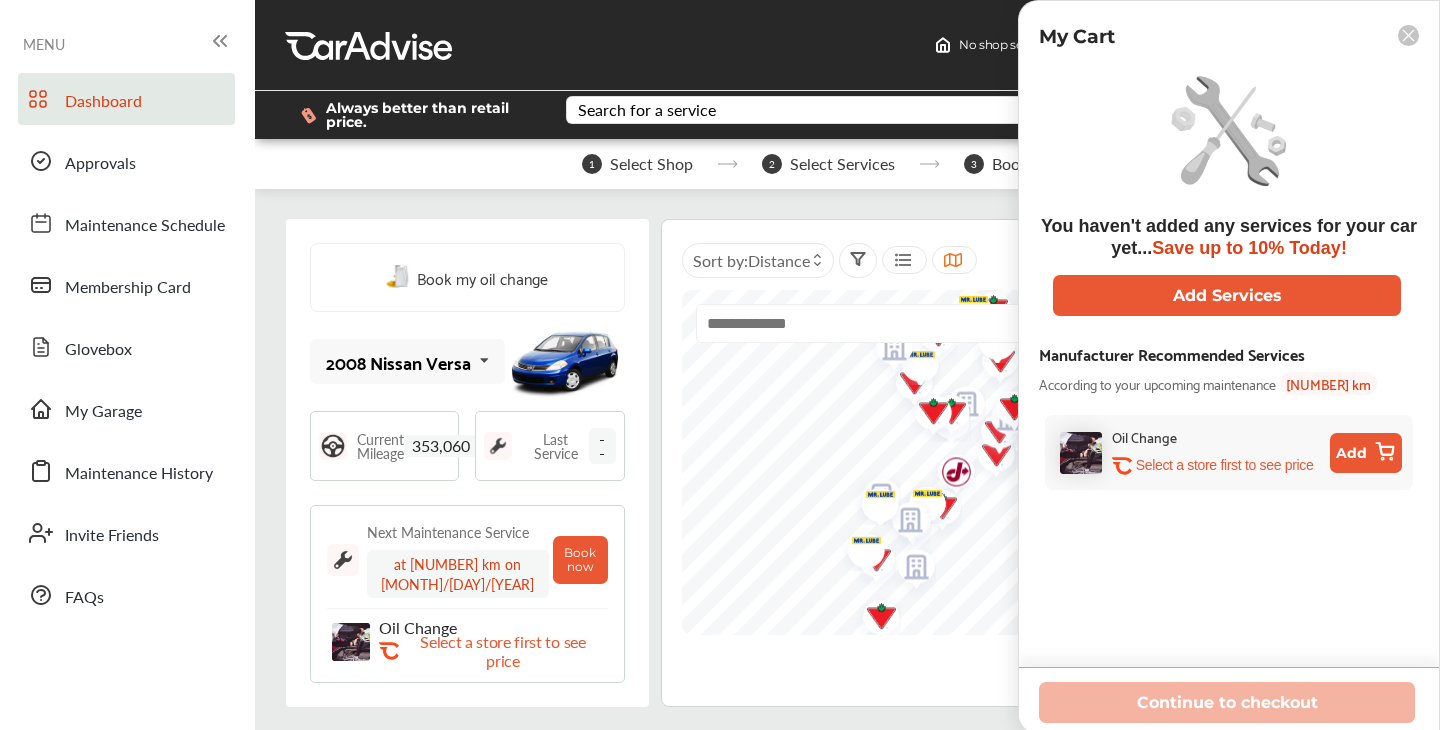 click 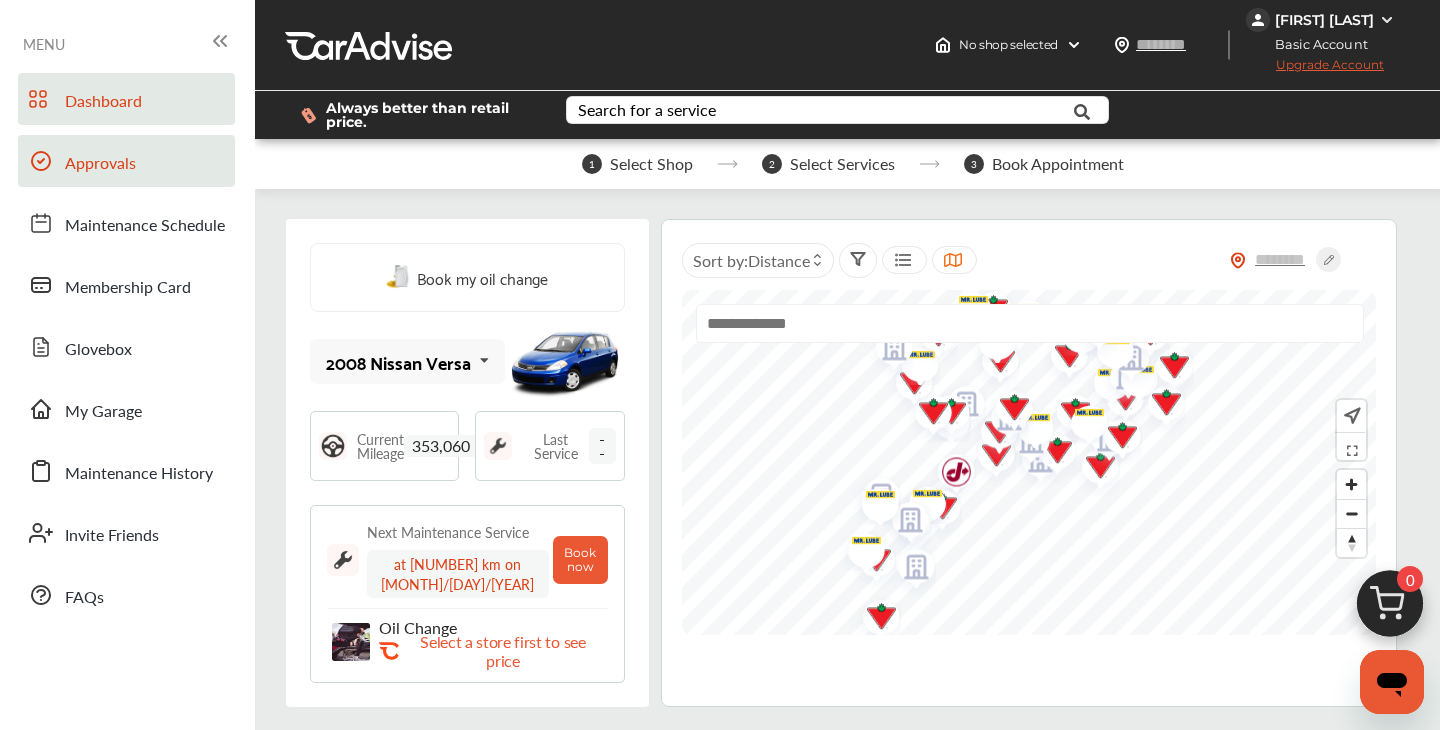 click on "Approvals" at bounding box center (100, 164) 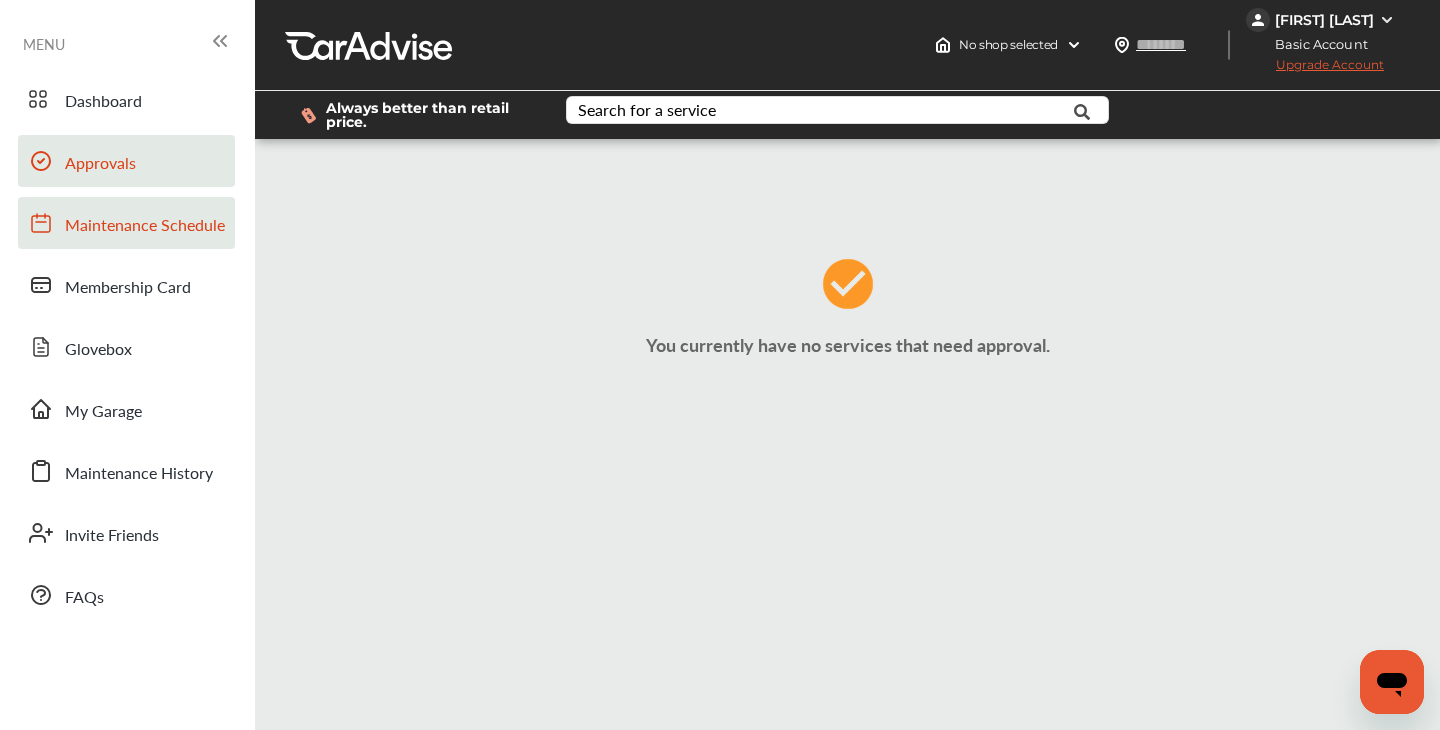 click on "Maintenance Schedule" at bounding box center (126, 223) 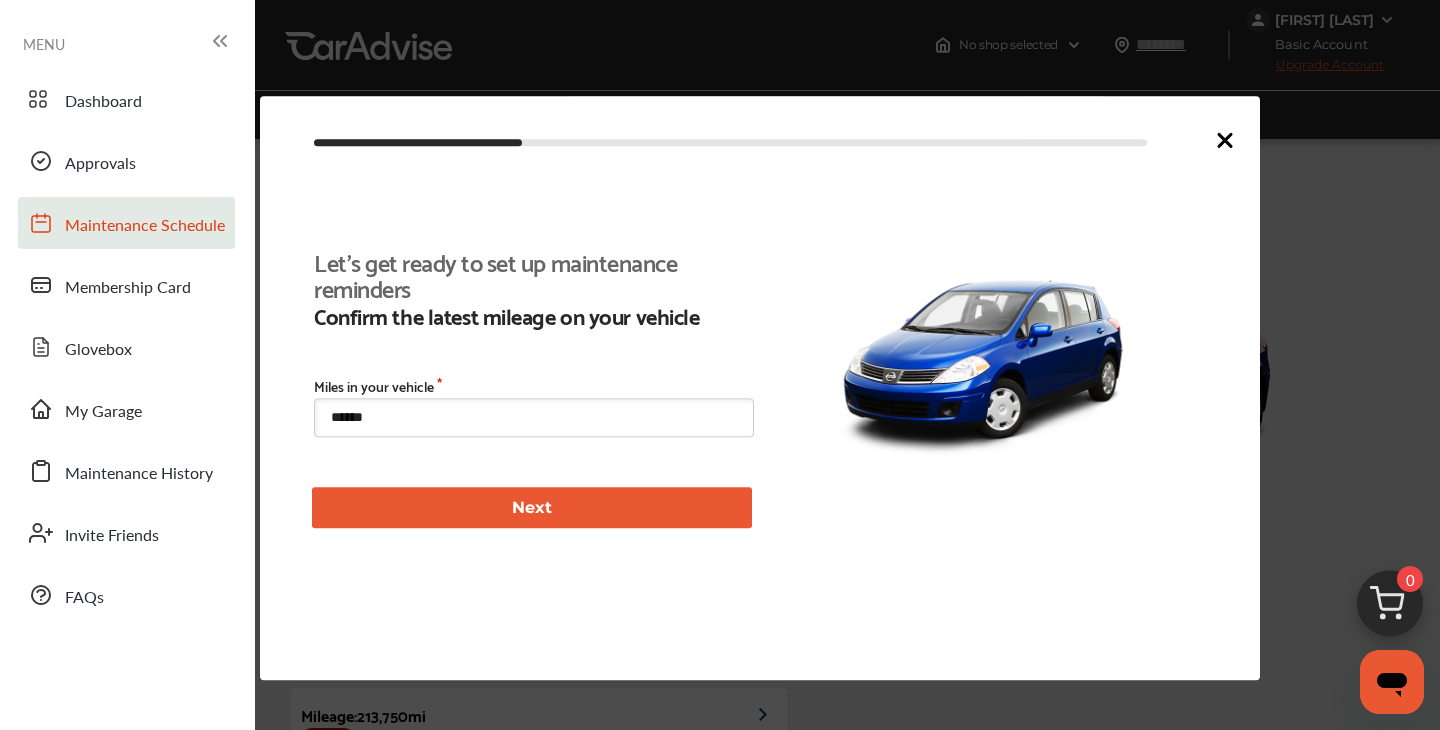 scroll, scrollTop: 197, scrollLeft: 0, axis: vertical 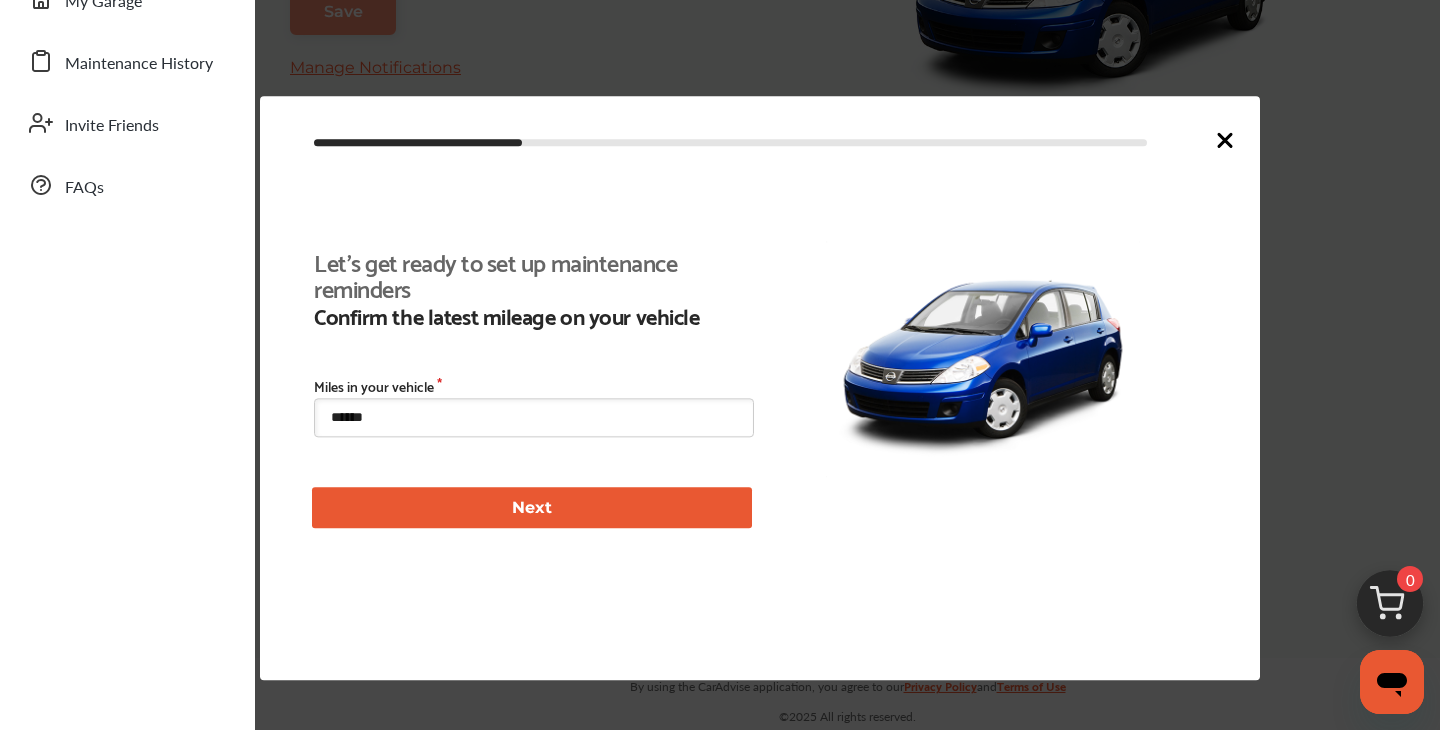 type on "****" 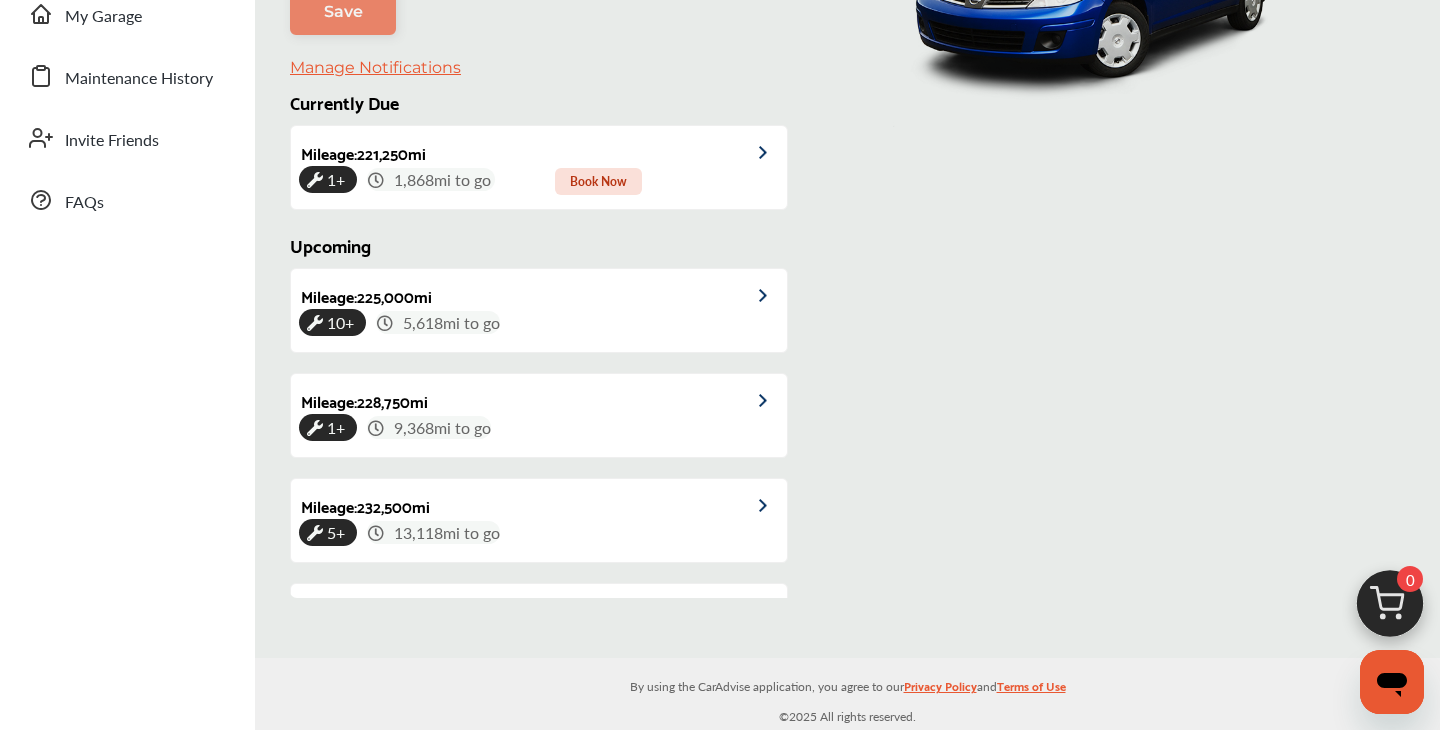 scroll, scrollTop: 395, scrollLeft: 0, axis: vertical 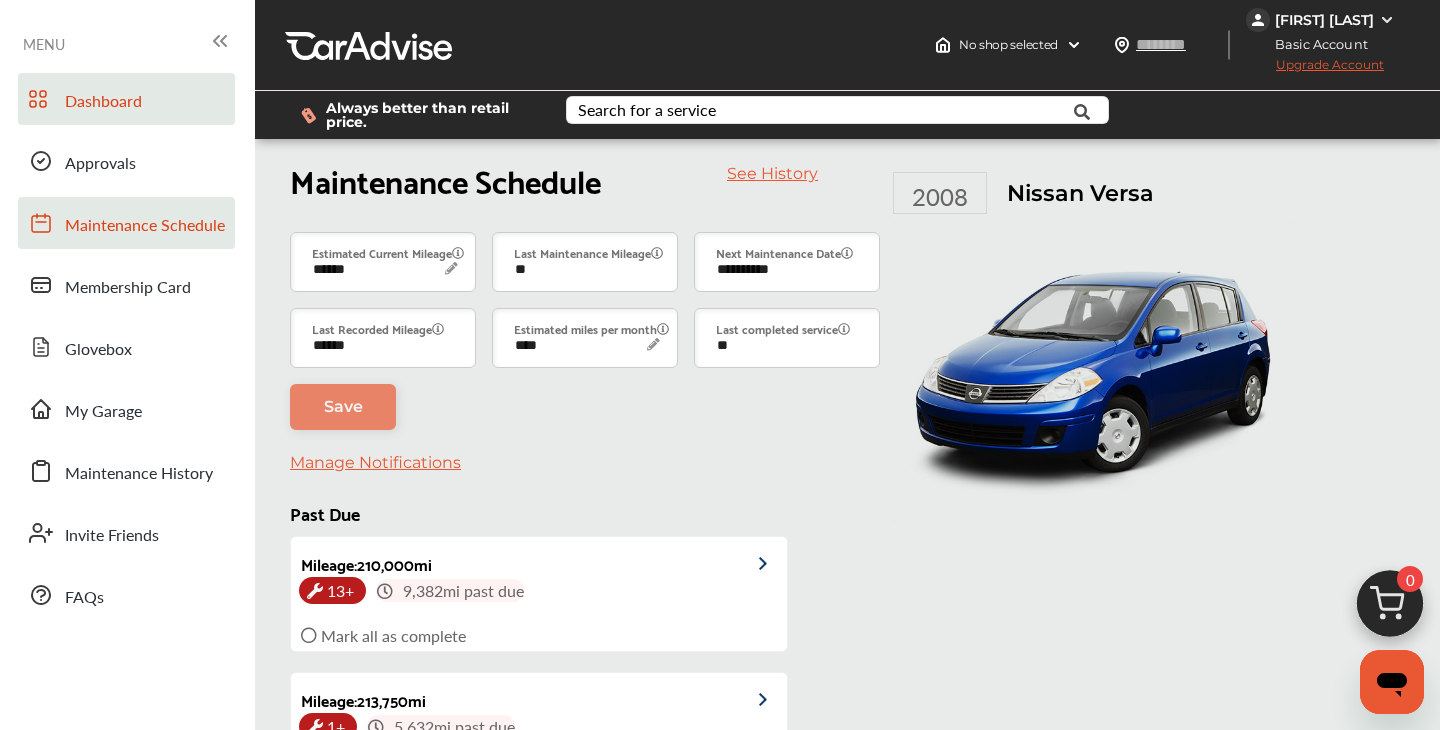 click on "Dashboard" at bounding box center [103, 102] 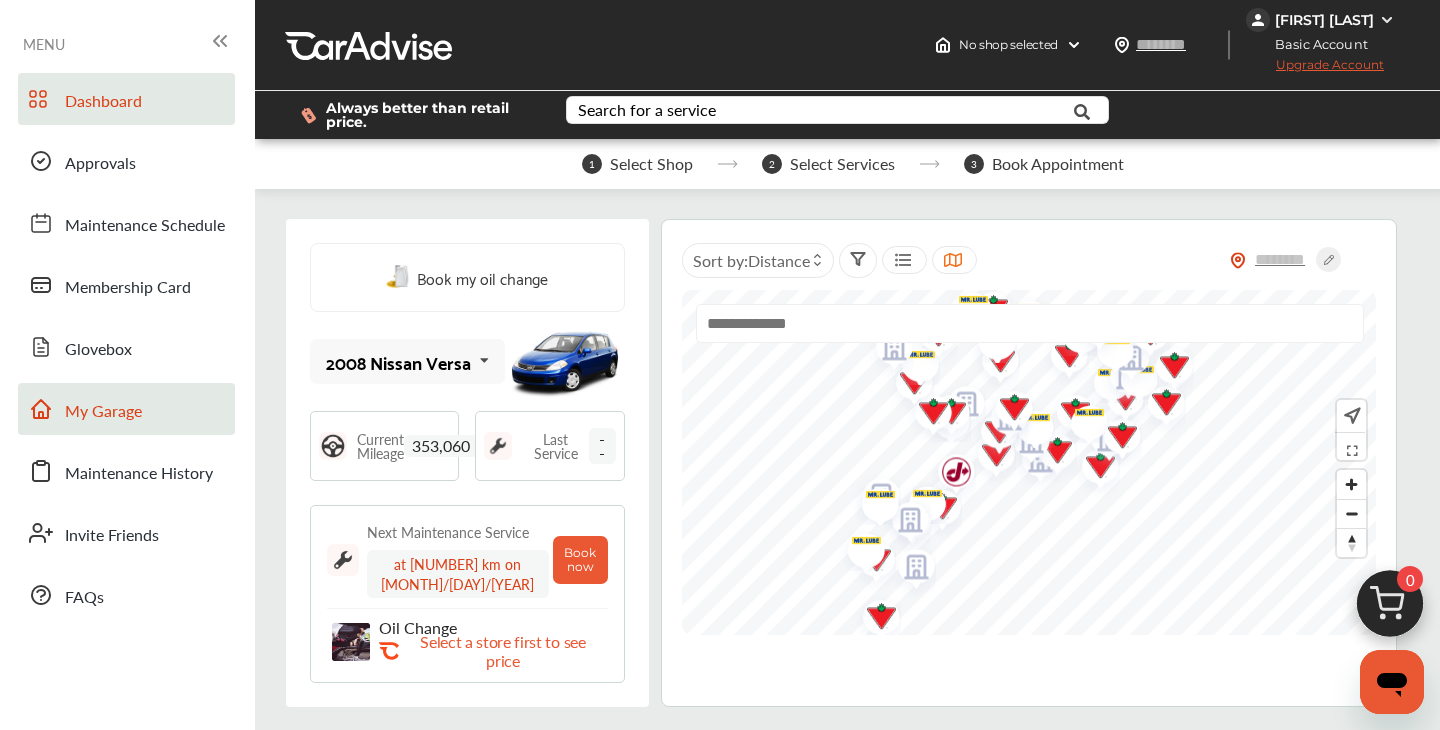 click on "My Garage" at bounding box center [103, 412] 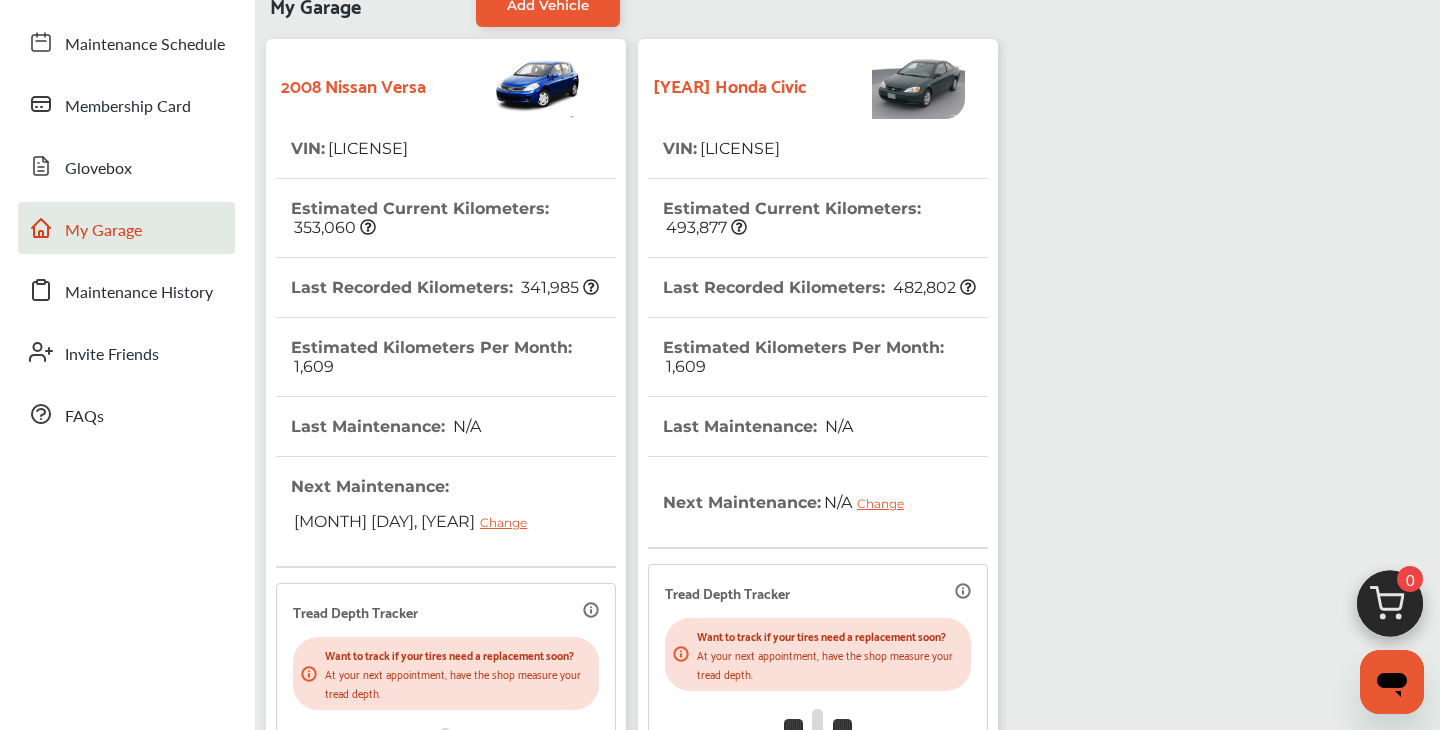 scroll, scrollTop: 0, scrollLeft: 0, axis: both 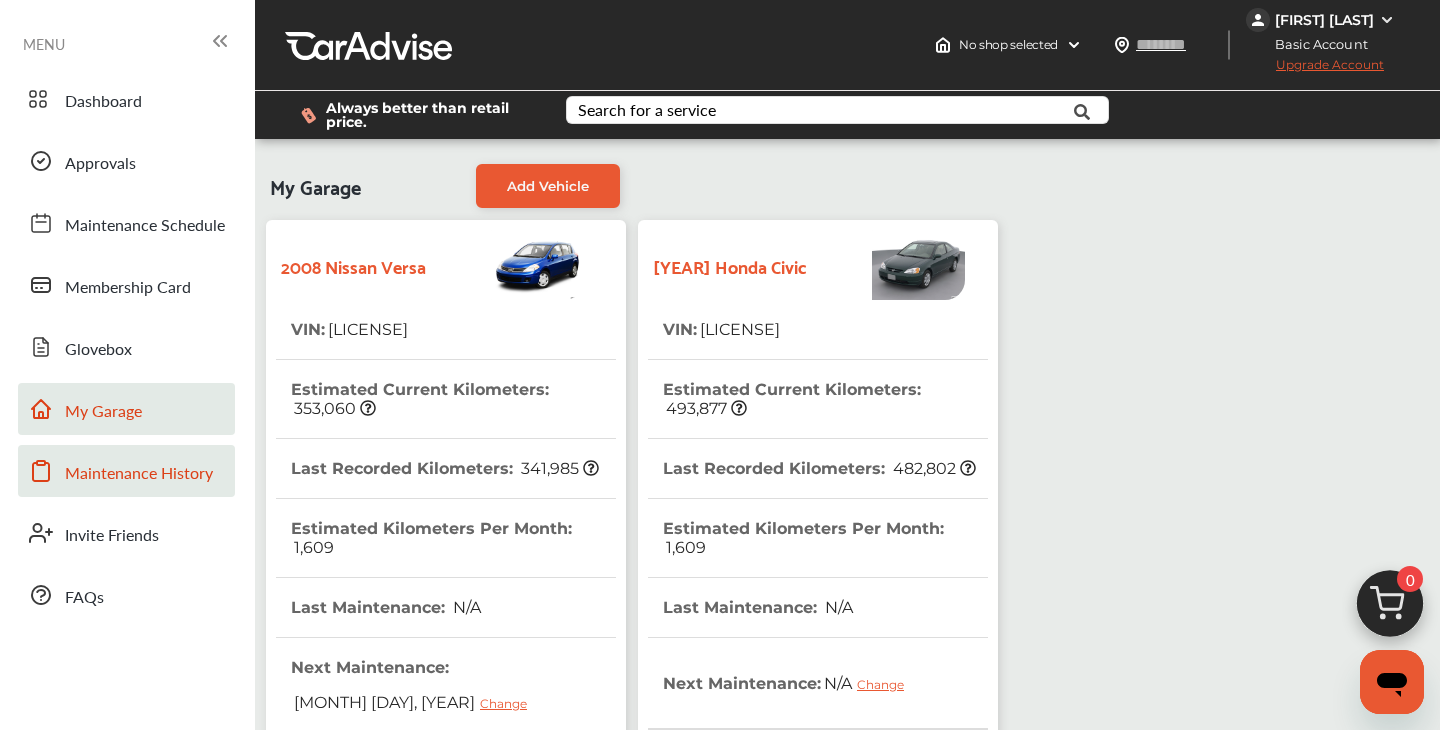 click on "Maintenance History" at bounding box center (139, 474) 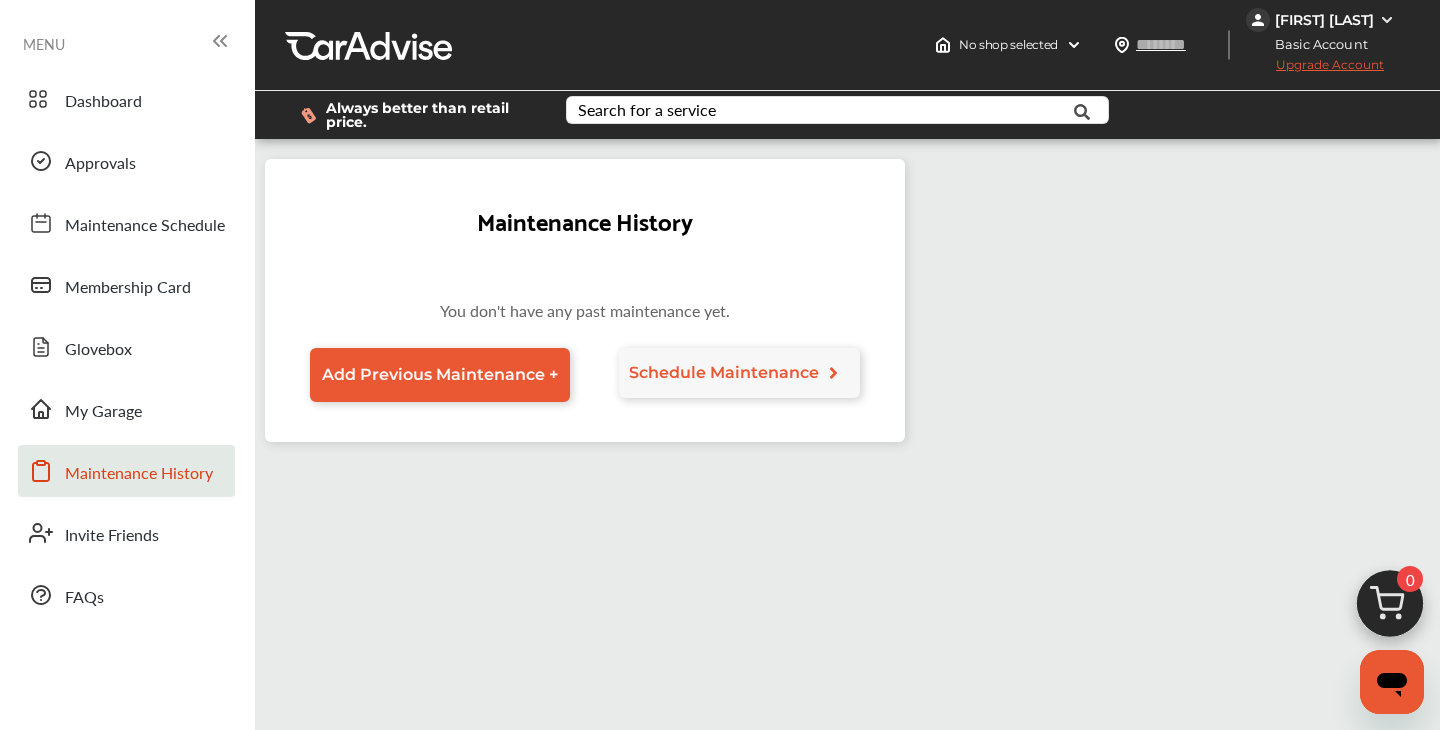 click on "SATNAM SOHI" at bounding box center (1323, 20) 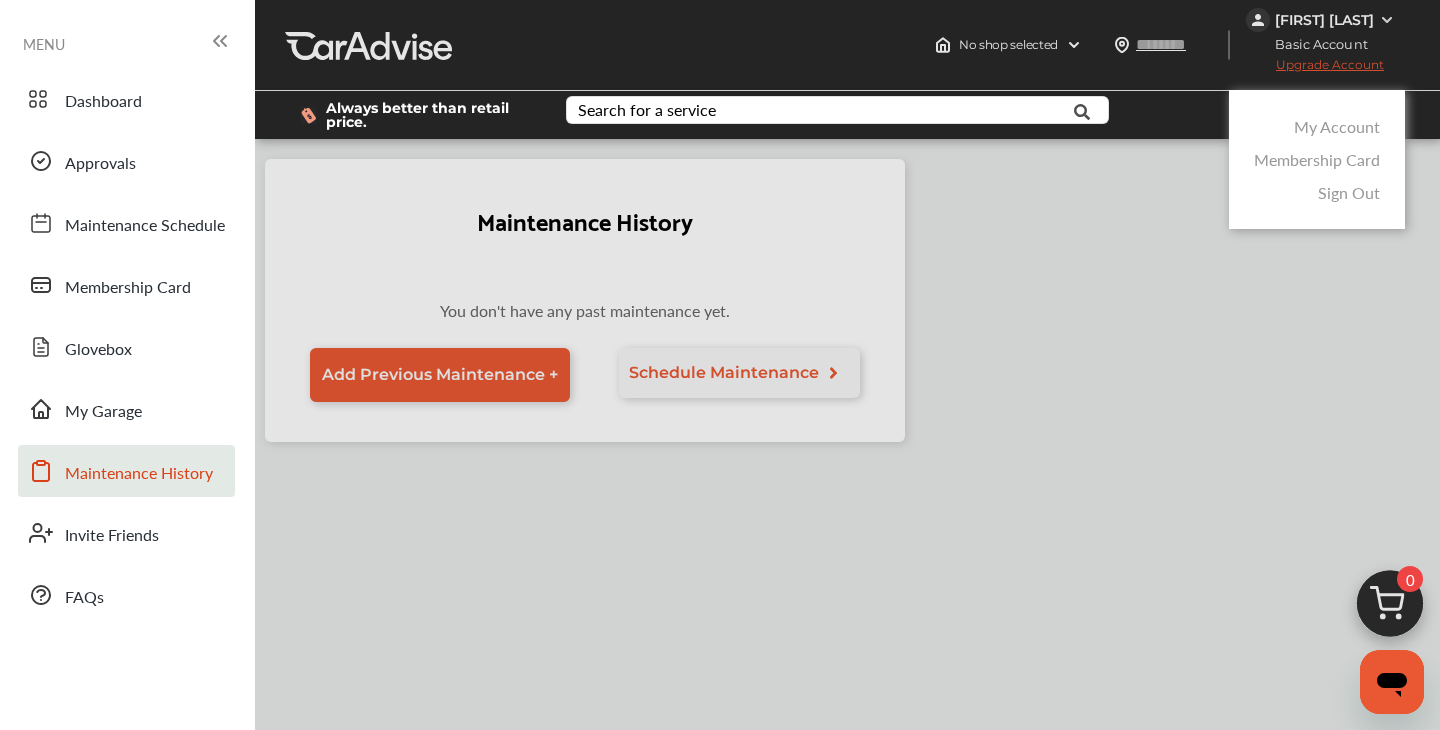 click at bounding box center (720, 415) 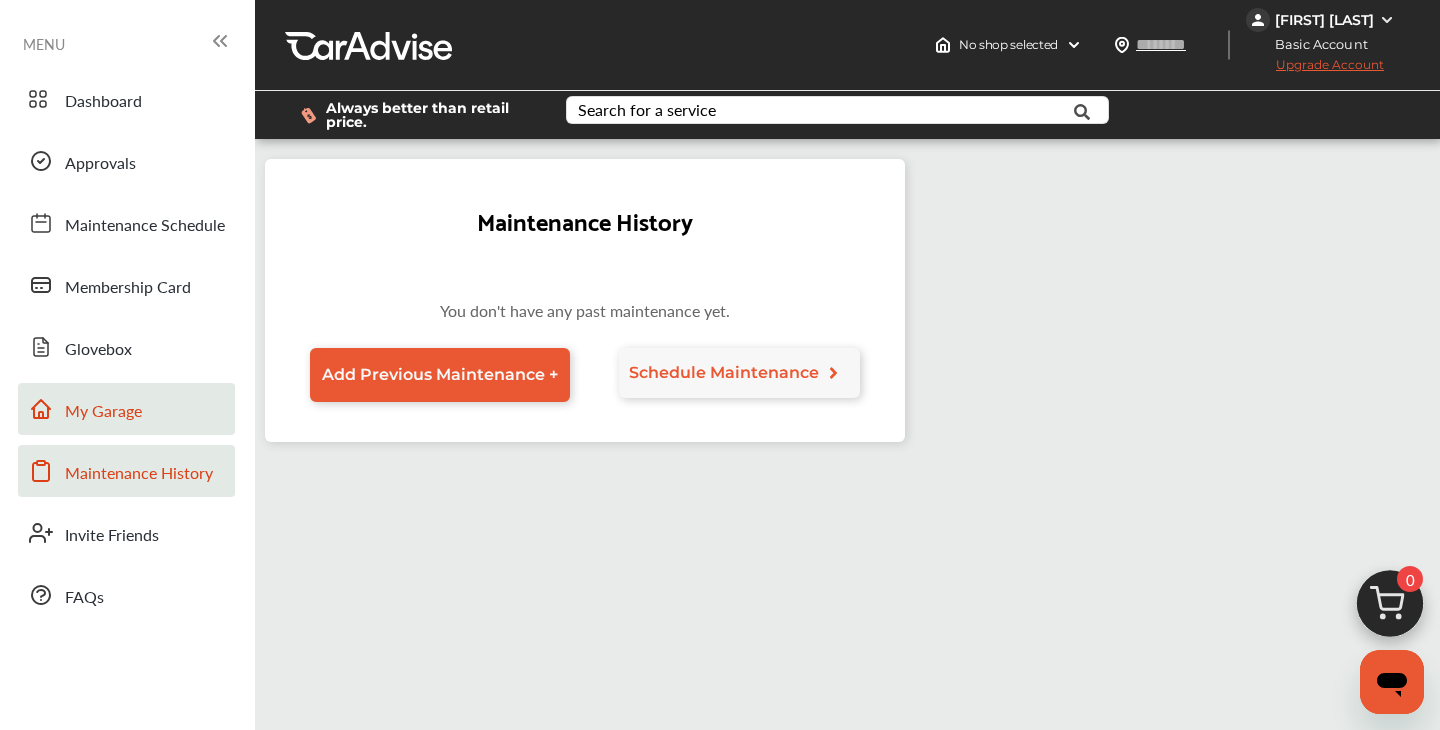 click on "My Garage" at bounding box center [103, 412] 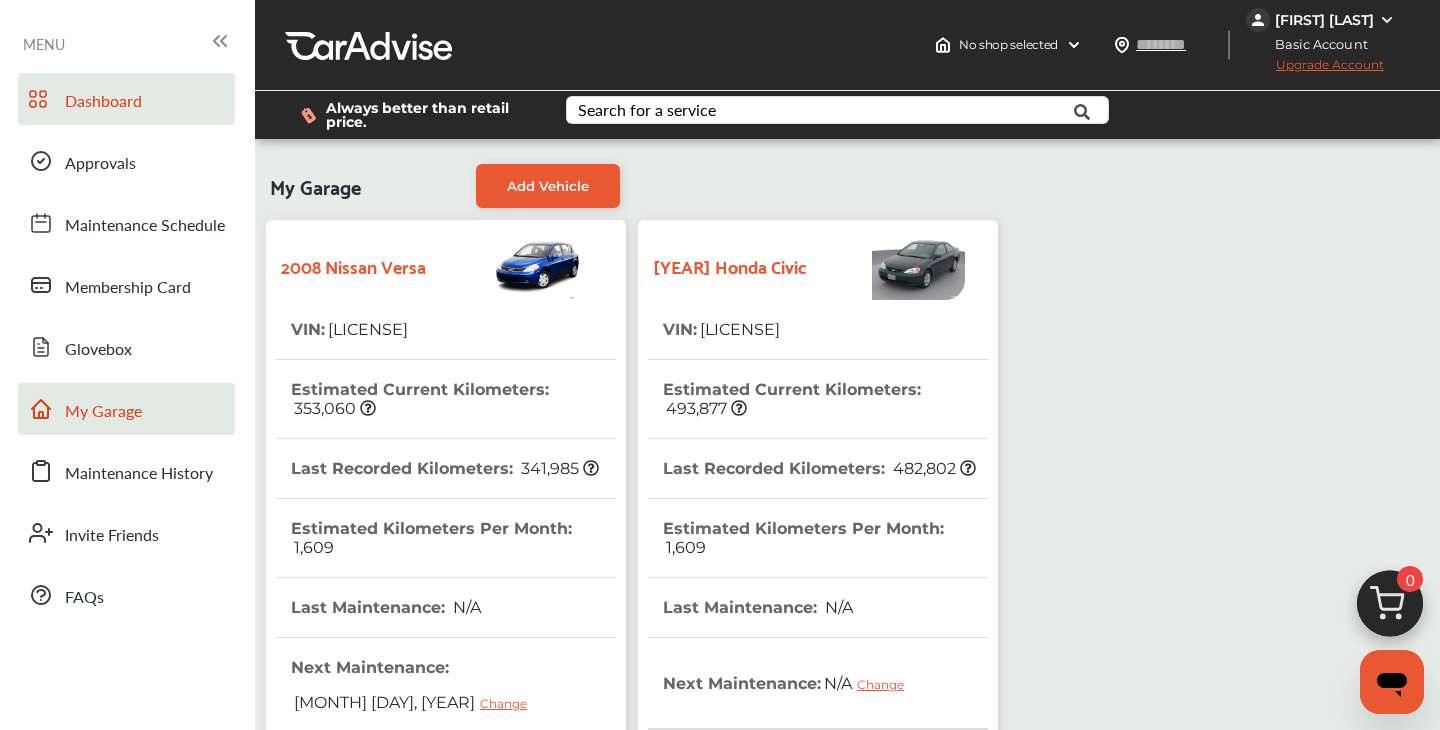 click on "Dashboard" at bounding box center [126, 99] 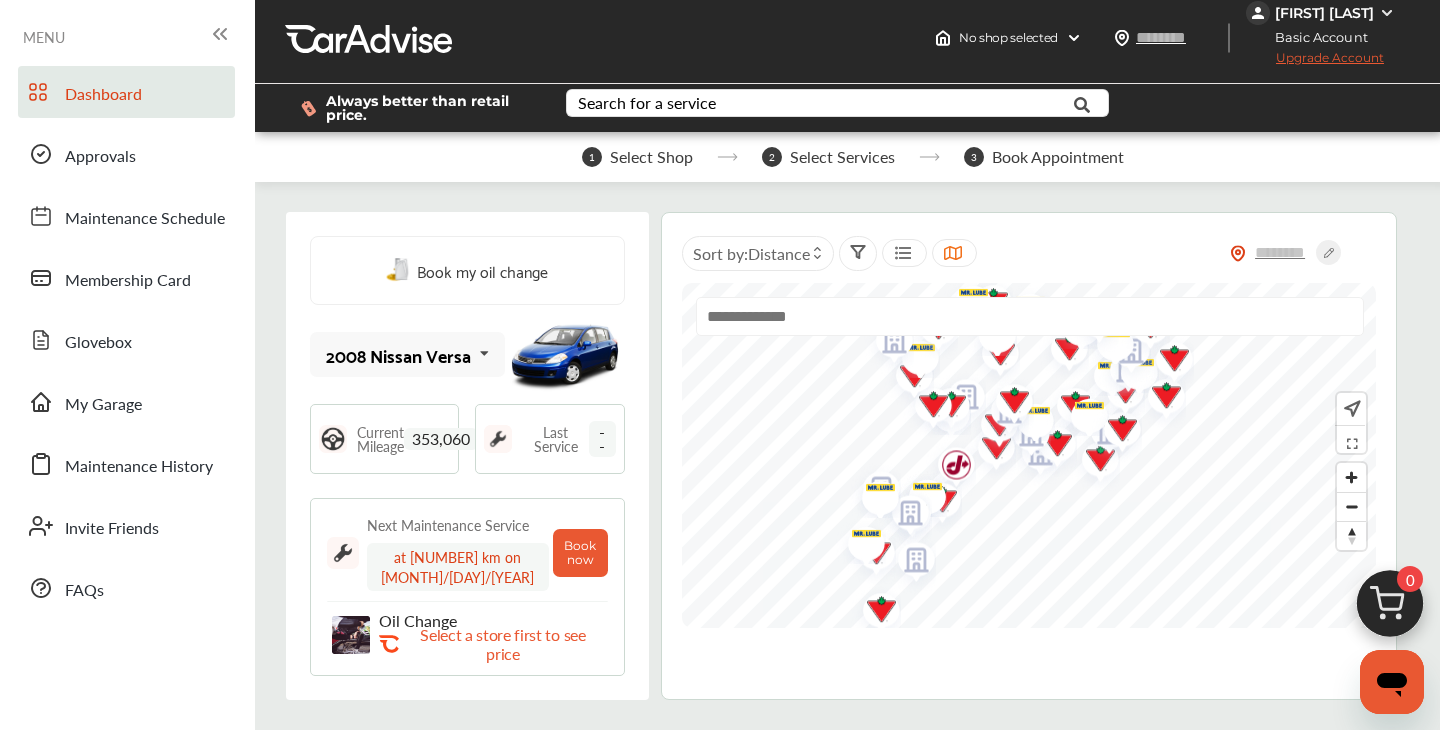 scroll, scrollTop: 0, scrollLeft: 0, axis: both 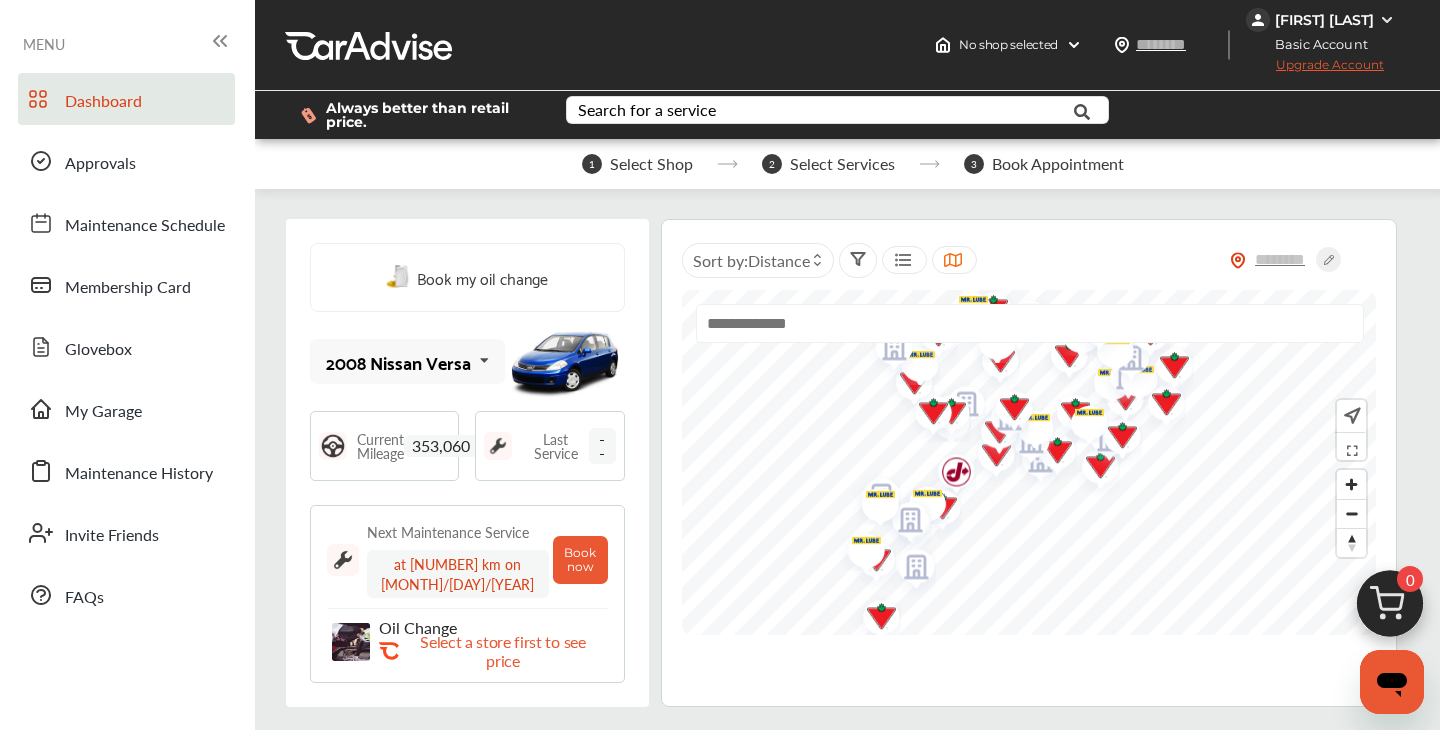 click at bounding box center [1387, 20] 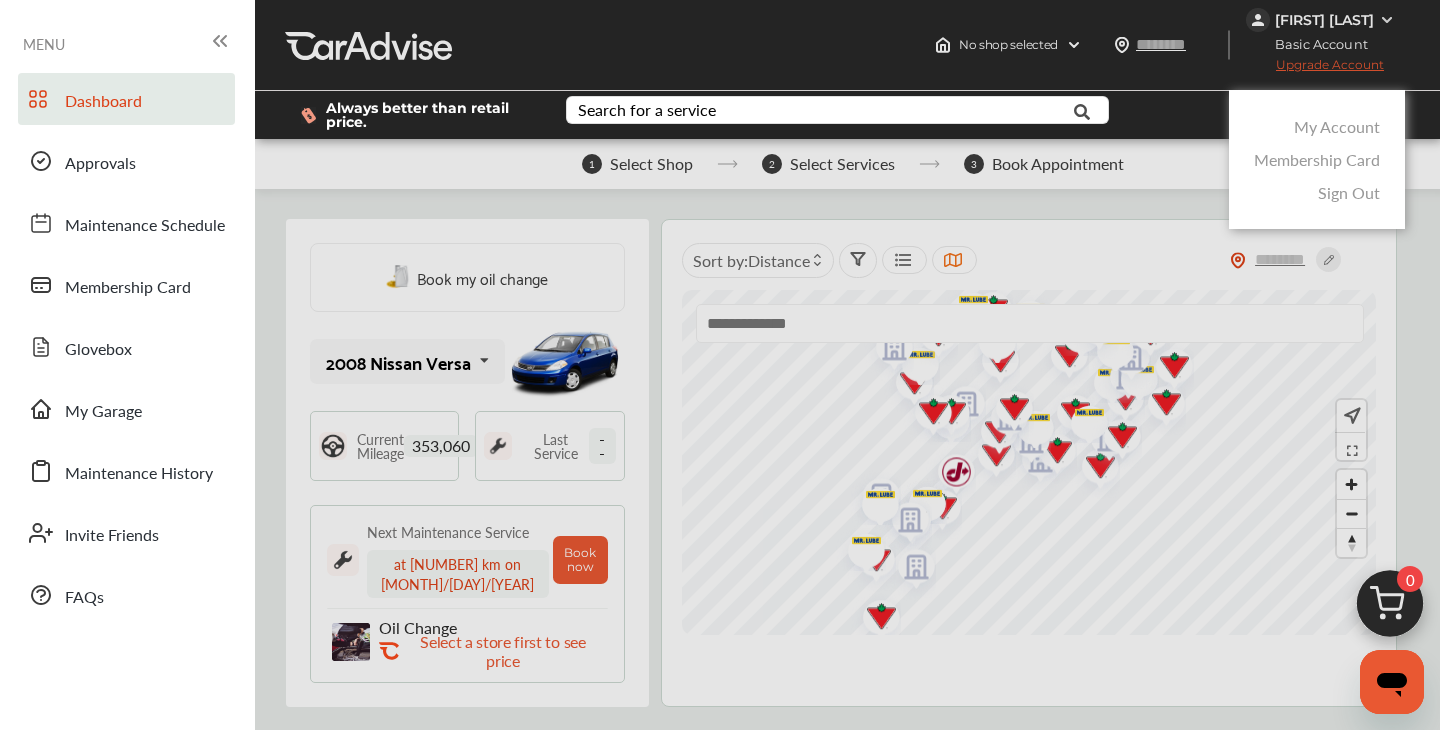 click at bounding box center (720, 415) 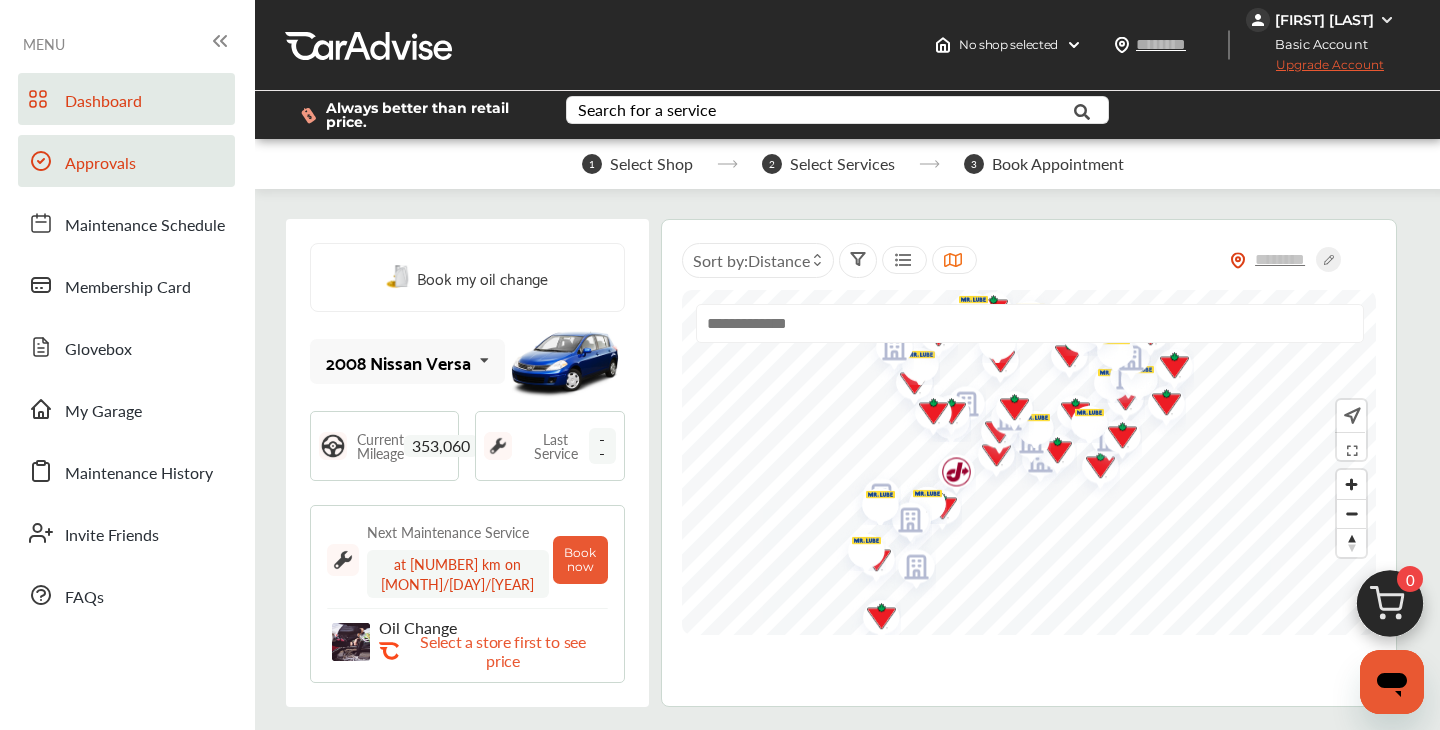 click on "Approvals" at bounding box center [126, 161] 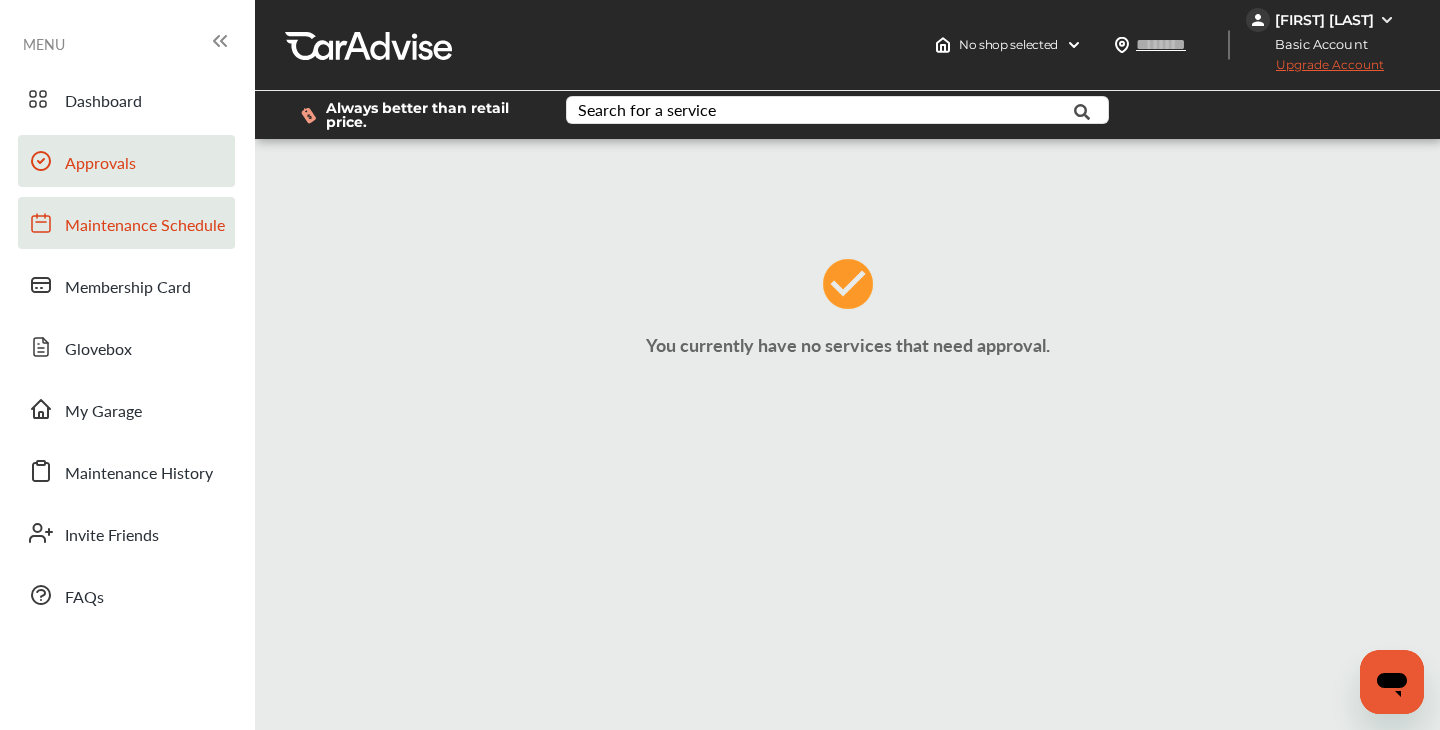 click on "Maintenance Schedule" at bounding box center [126, 223] 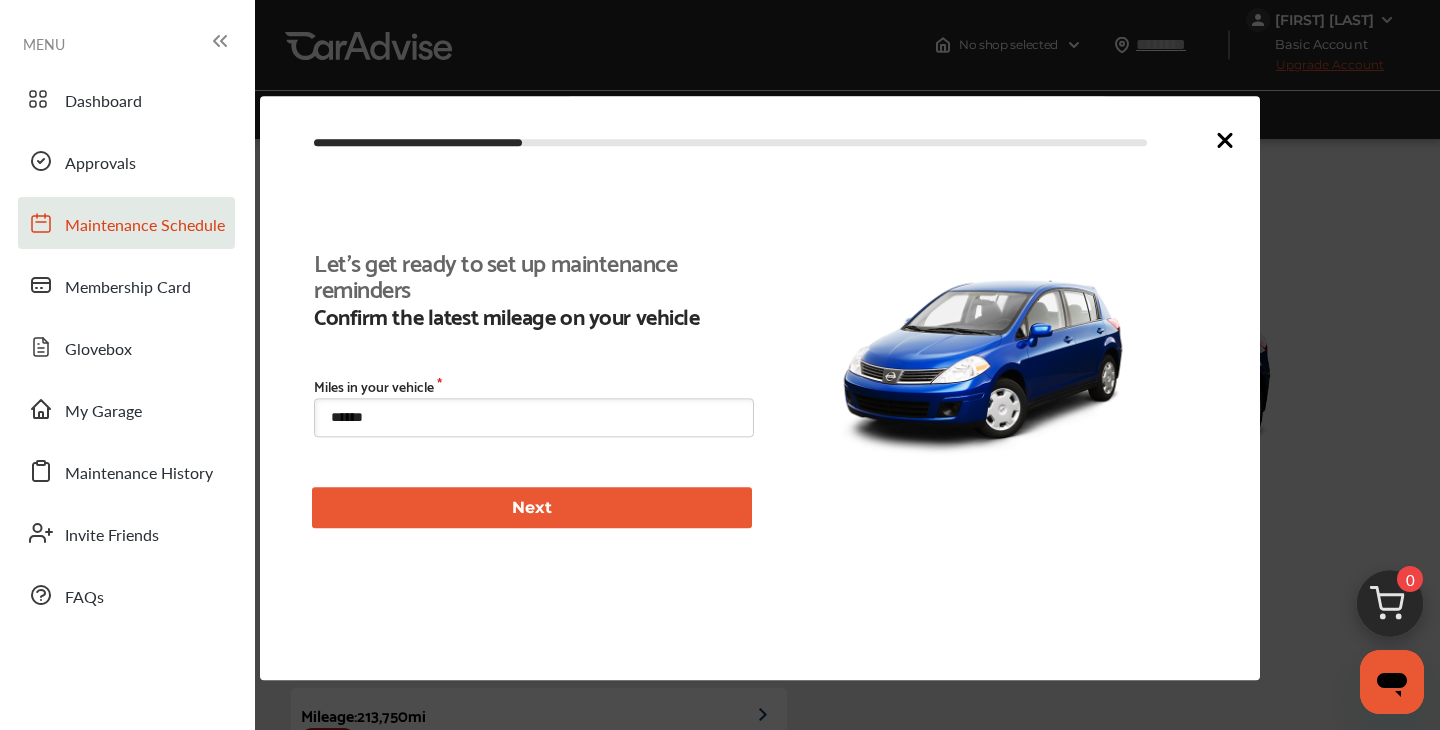 scroll, scrollTop: 66, scrollLeft: 0, axis: vertical 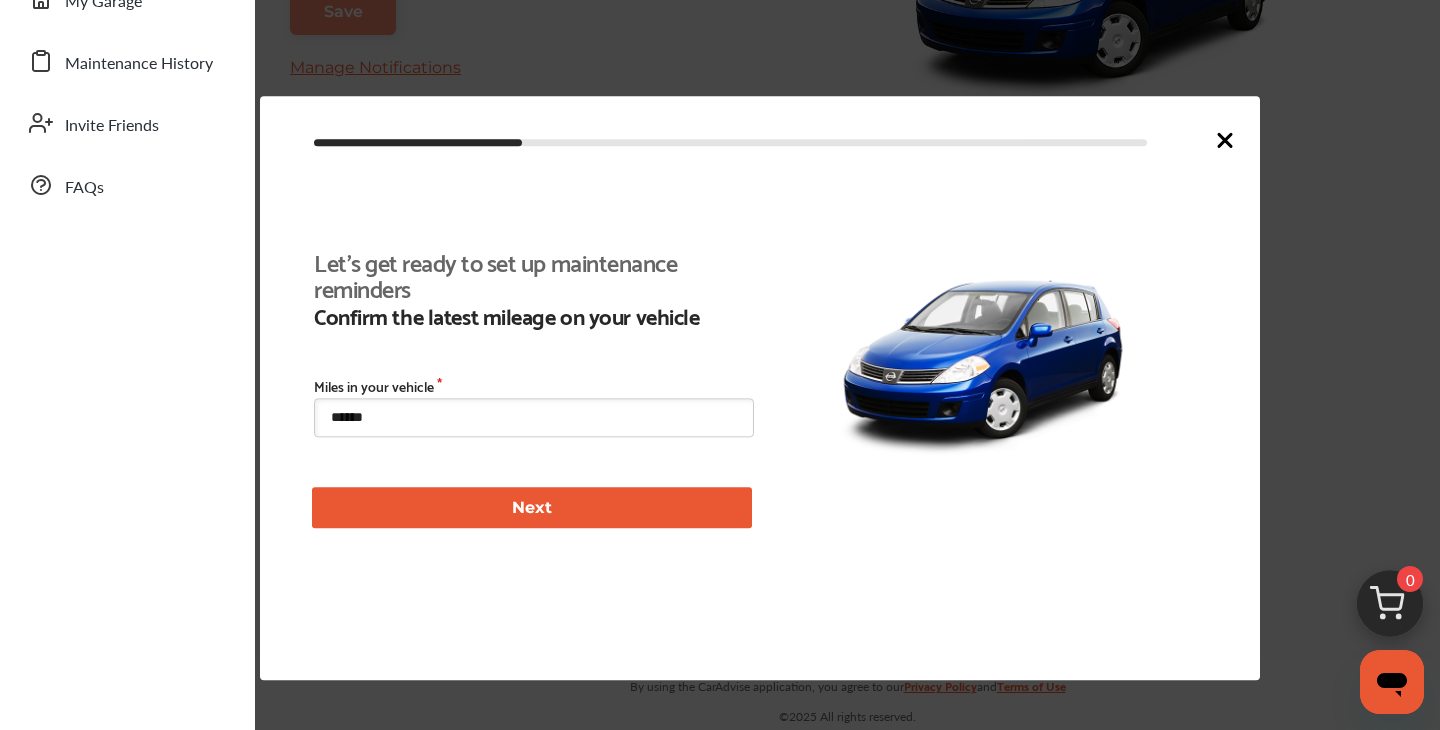 type on "****" 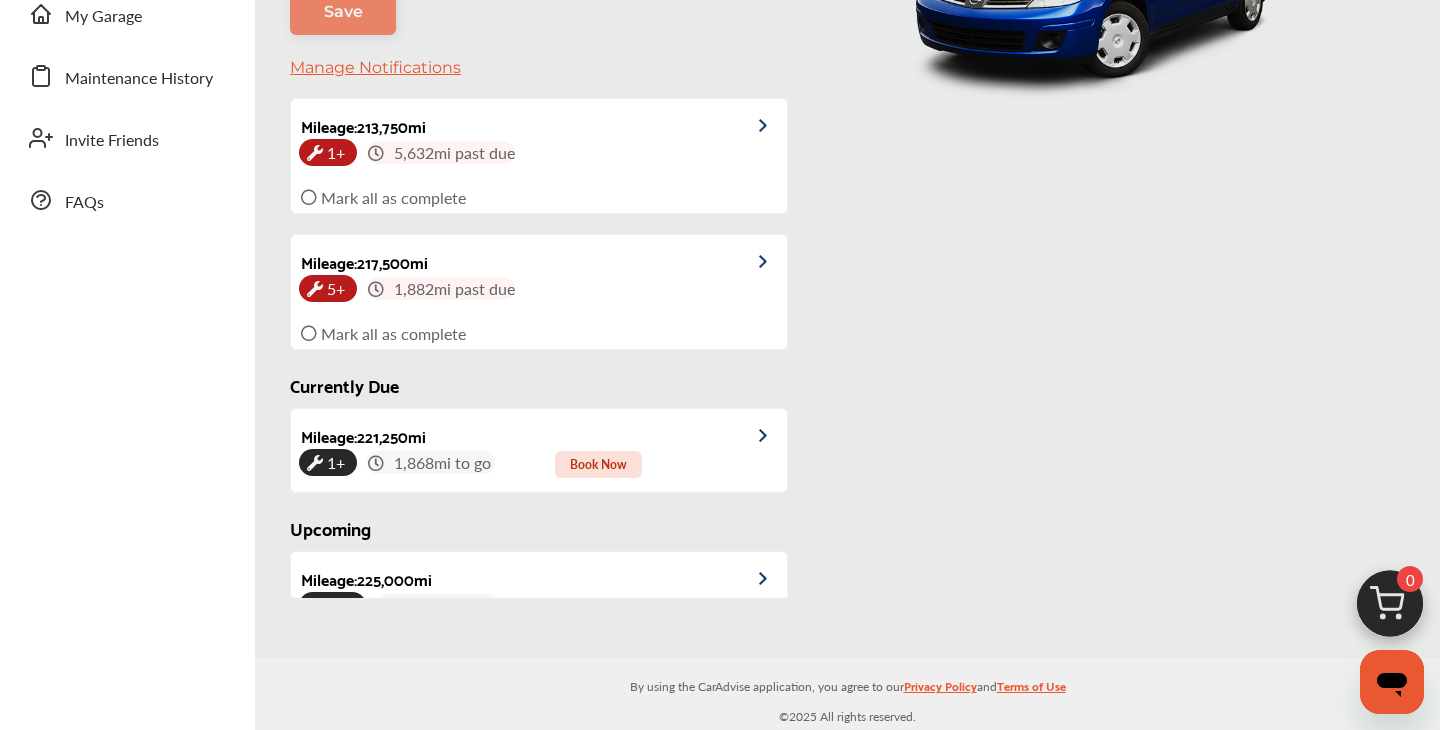 scroll, scrollTop: 0, scrollLeft: 0, axis: both 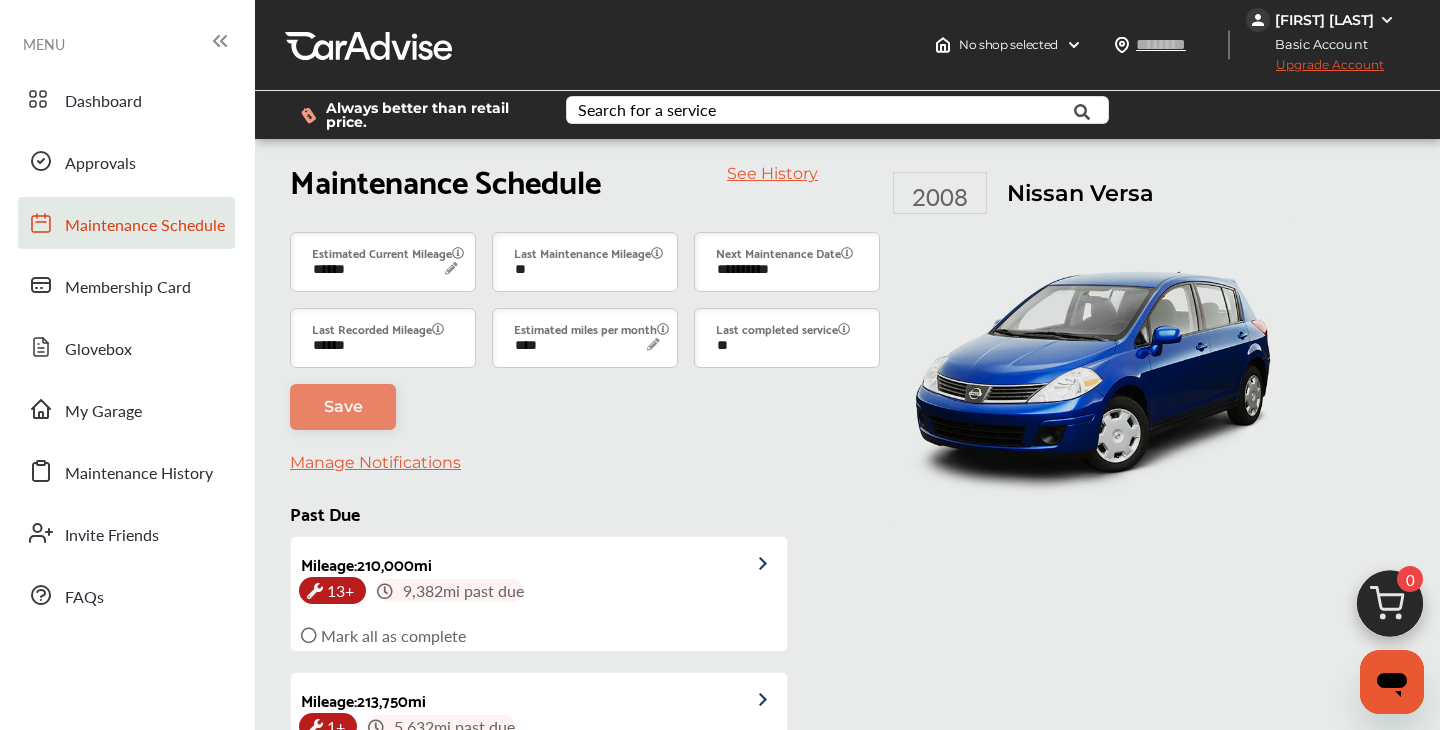 click at bounding box center (1387, 20) 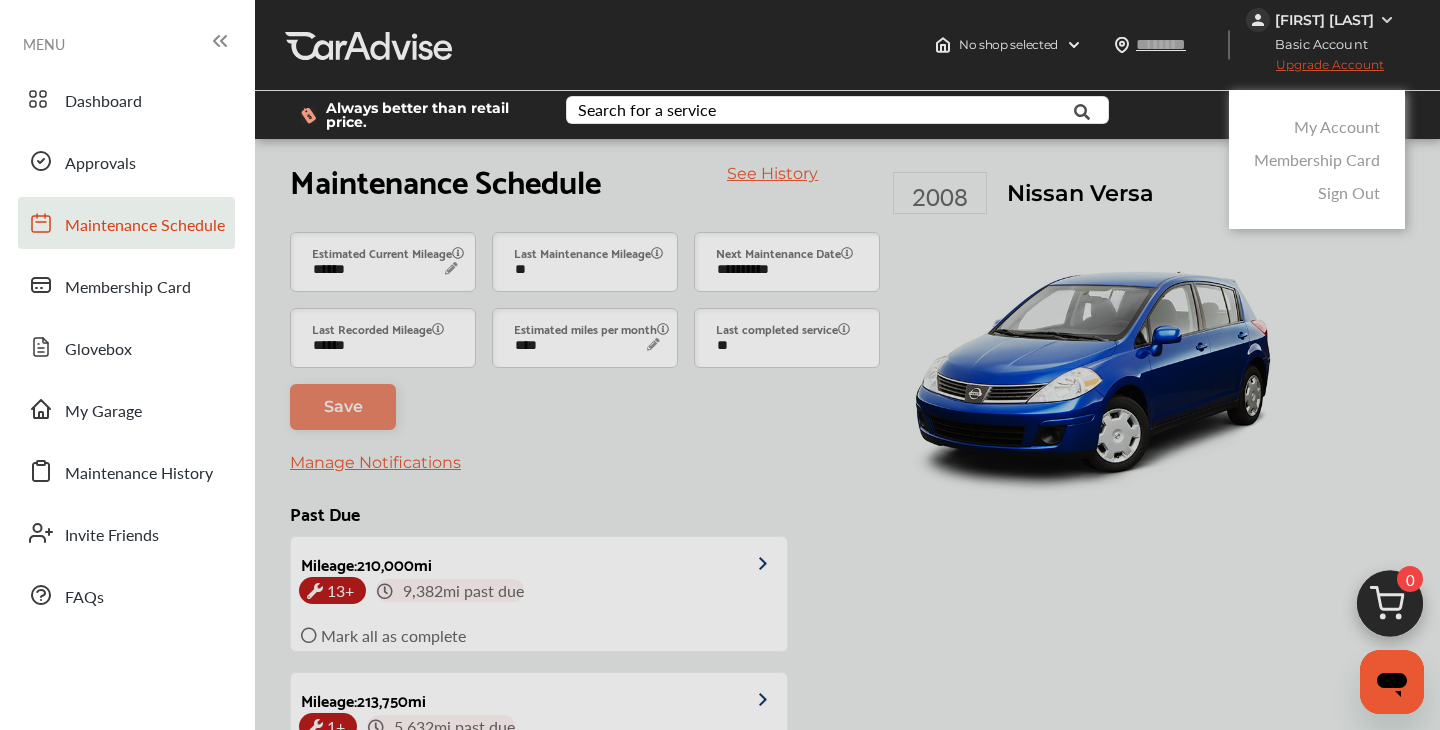 click at bounding box center (720, 415) 